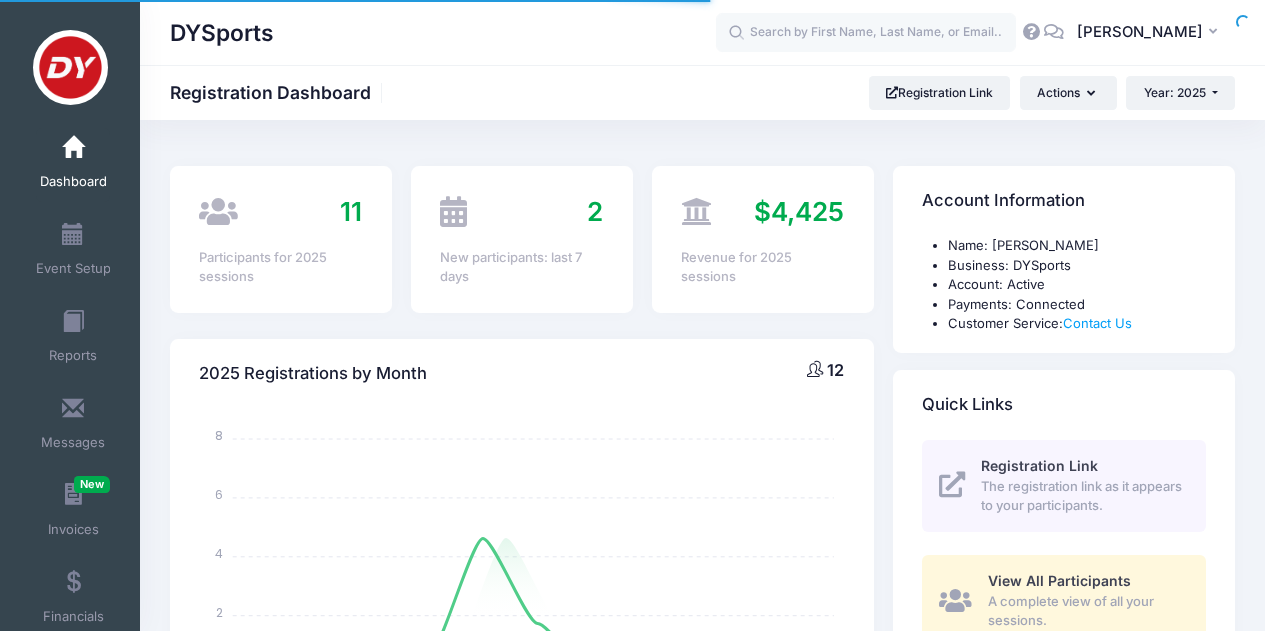 select 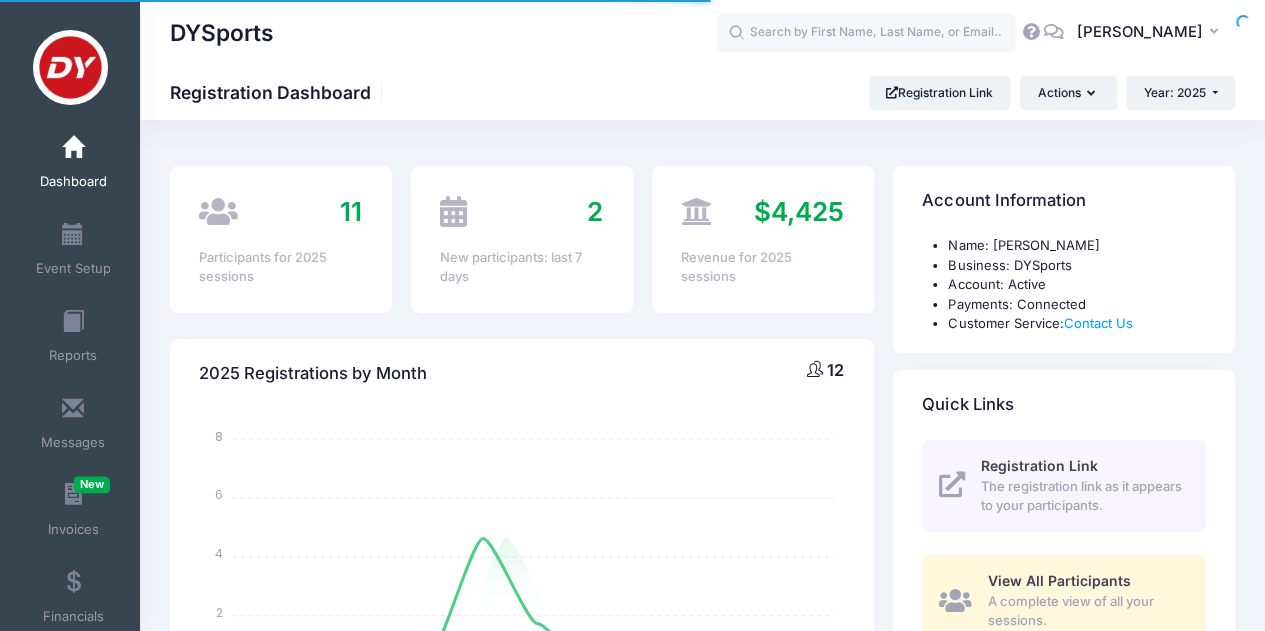 scroll, scrollTop: 0, scrollLeft: 0, axis: both 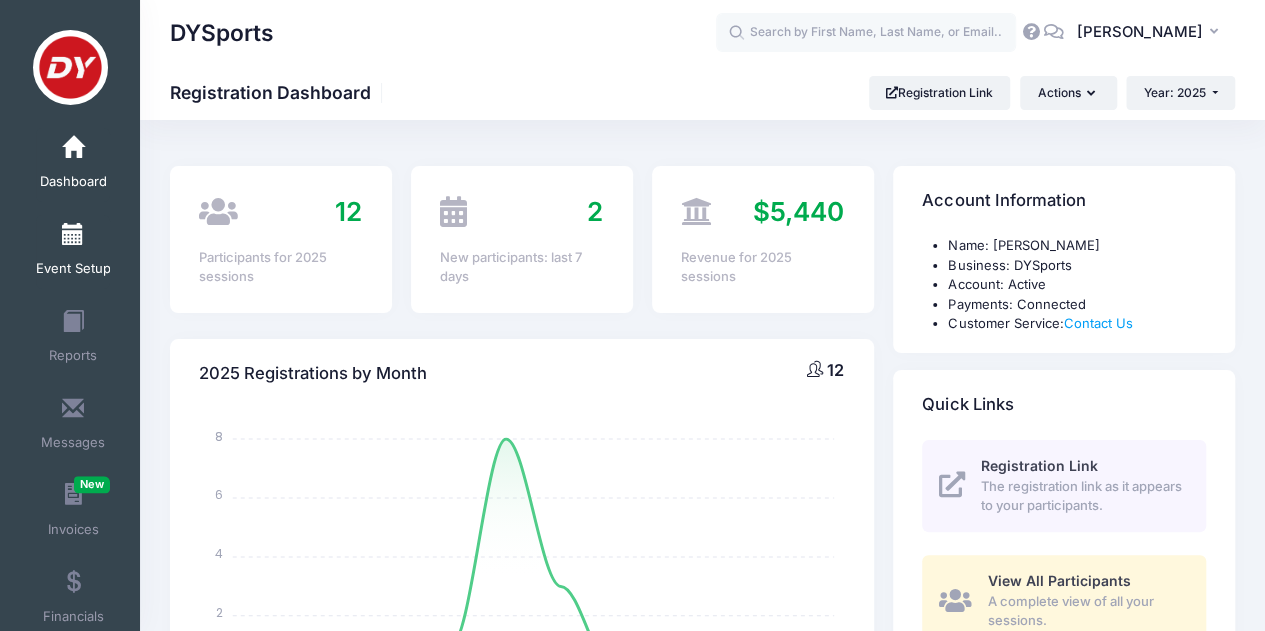 click at bounding box center (73, 235) 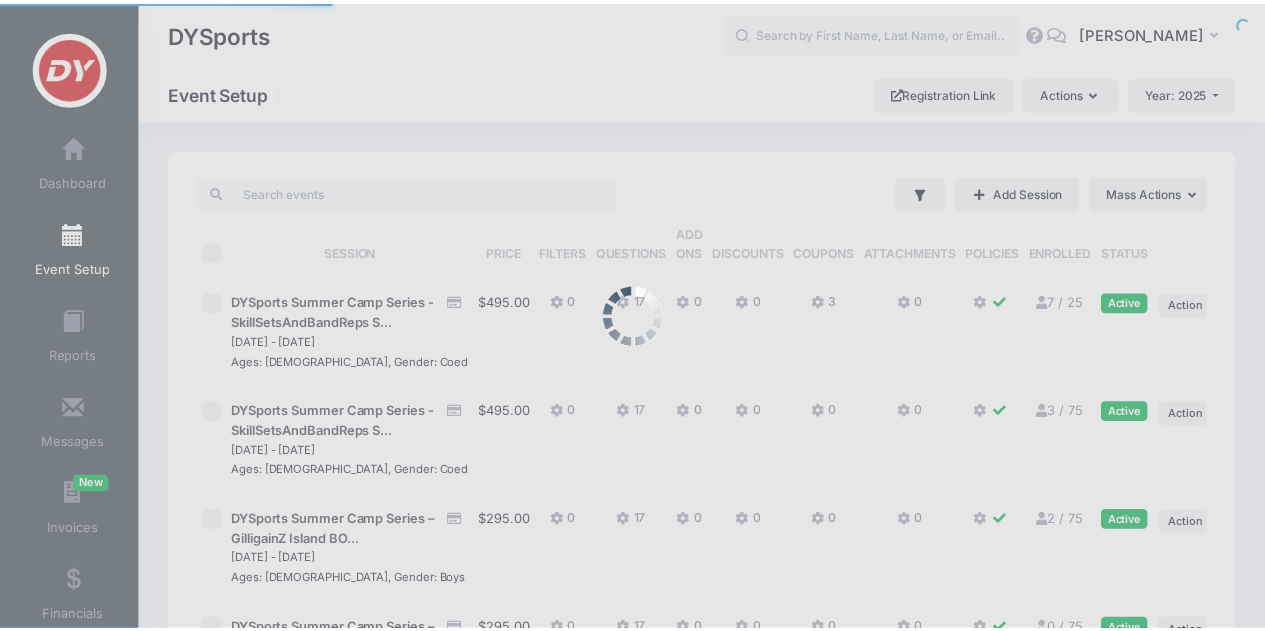scroll, scrollTop: 0, scrollLeft: 0, axis: both 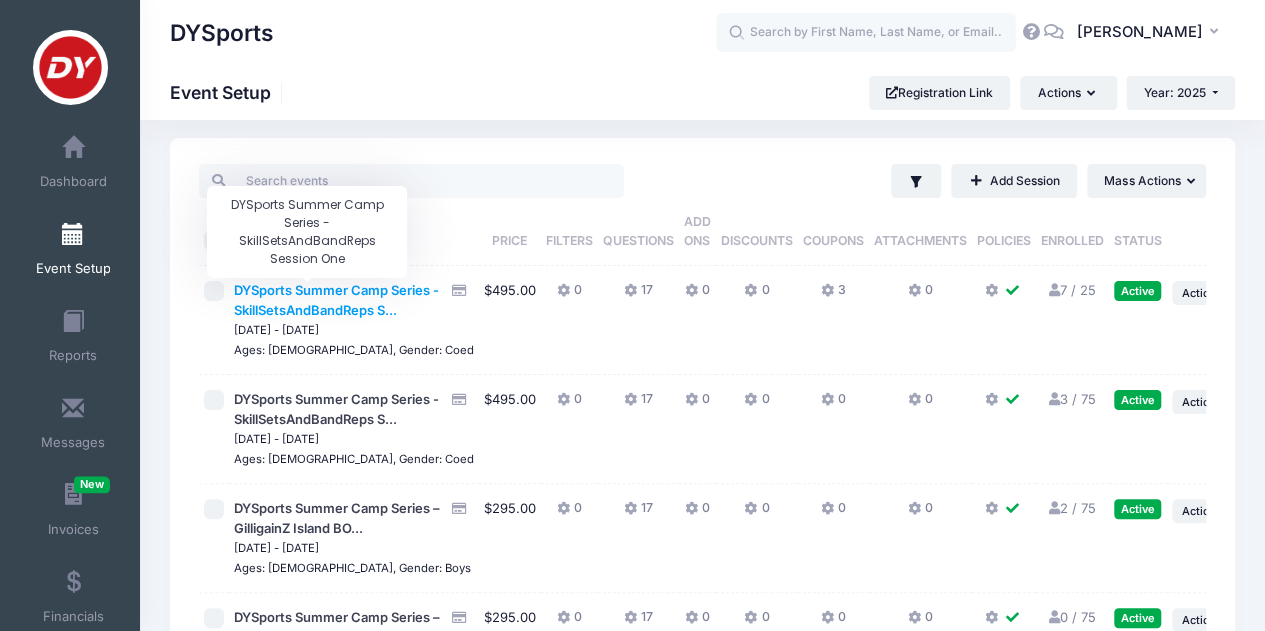 click on "DYSports Summer Camp Series - SkillSetsAndBandReps S..." at bounding box center [336, 300] 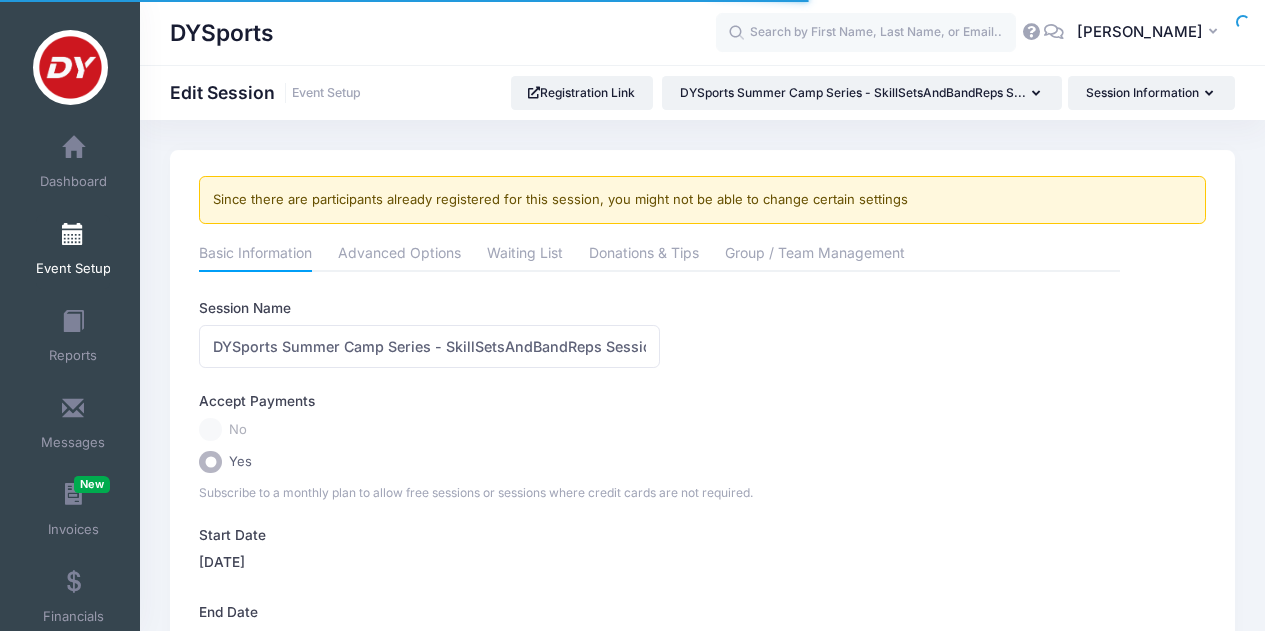 scroll, scrollTop: 0, scrollLeft: 0, axis: both 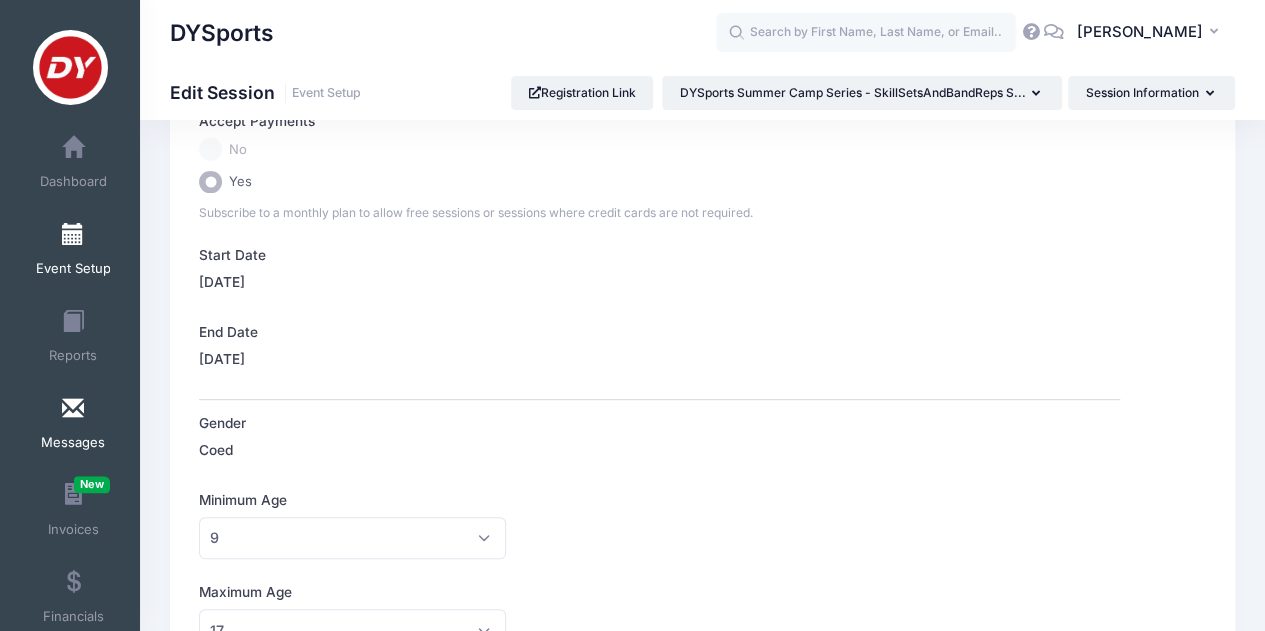 click on "Messages" at bounding box center [73, 426] 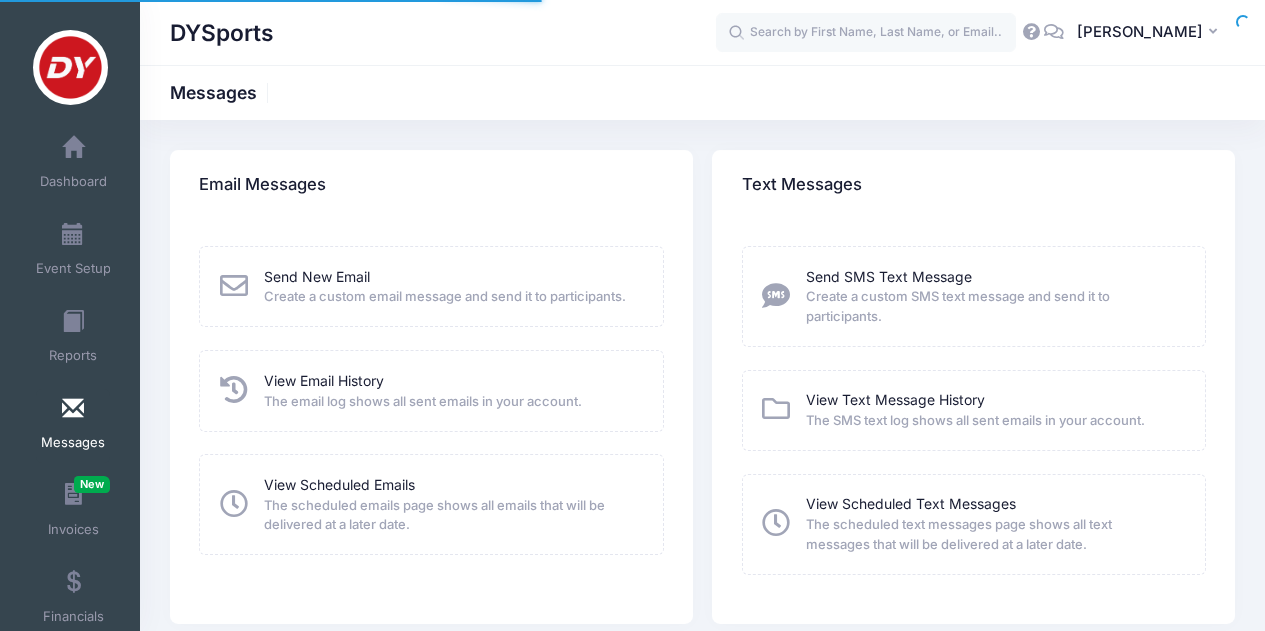 scroll, scrollTop: 0, scrollLeft: 0, axis: both 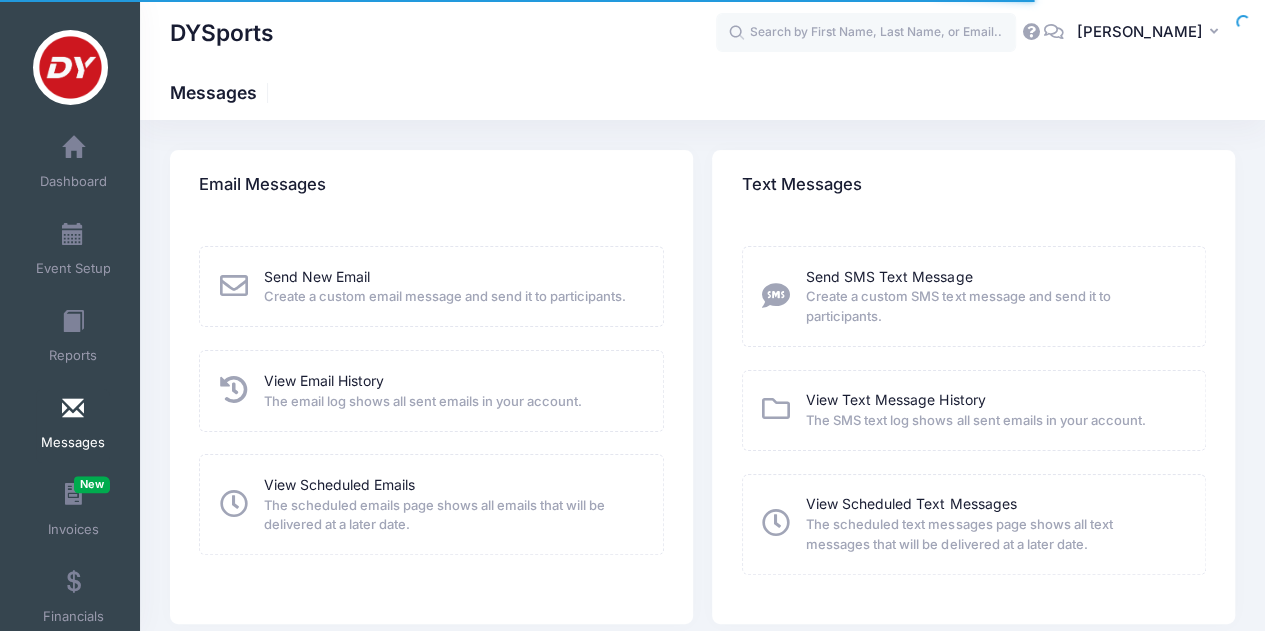 click on "Send New Email Create a custom email message and send it to participants." at bounding box center (431, 286) 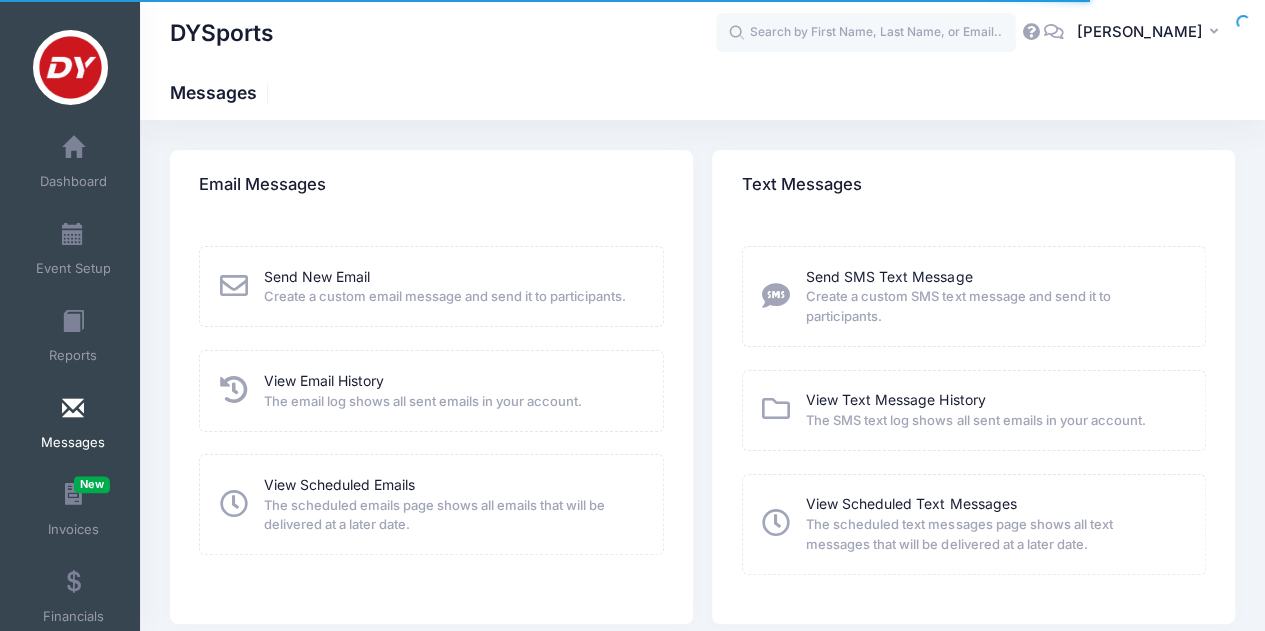 click at bounding box center [234, 286] 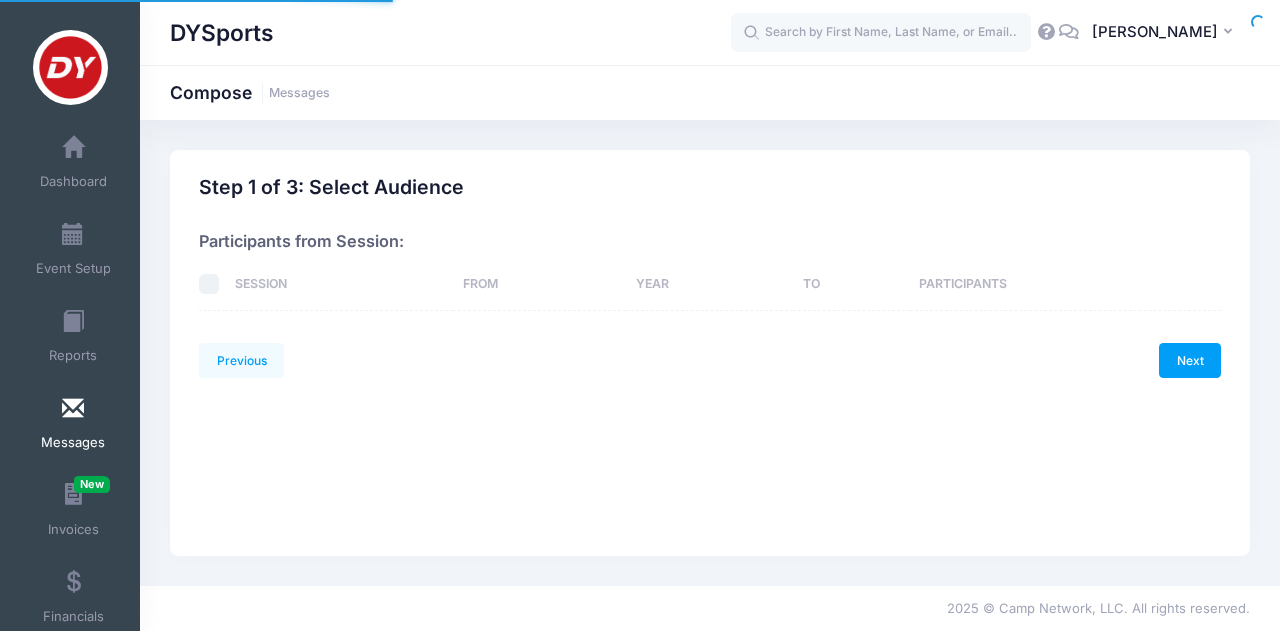 scroll, scrollTop: 0, scrollLeft: 0, axis: both 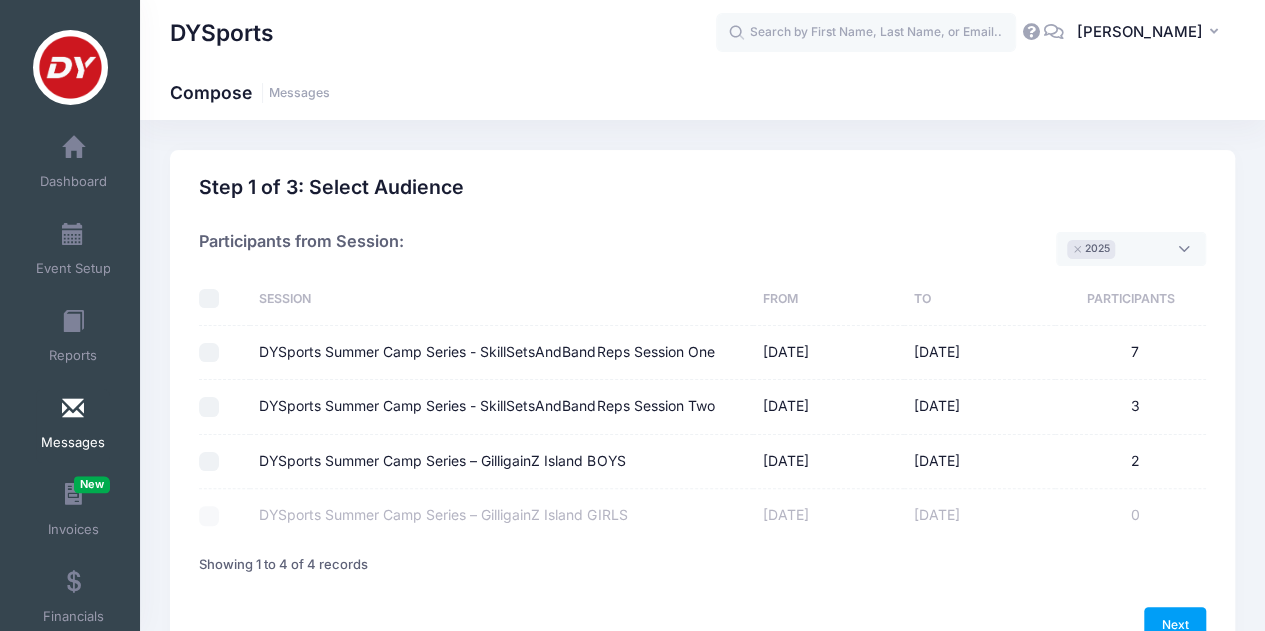click on "DYSports Summer Camp Series - SkillSetsAndBandReps Session One" at bounding box center (209, 353) 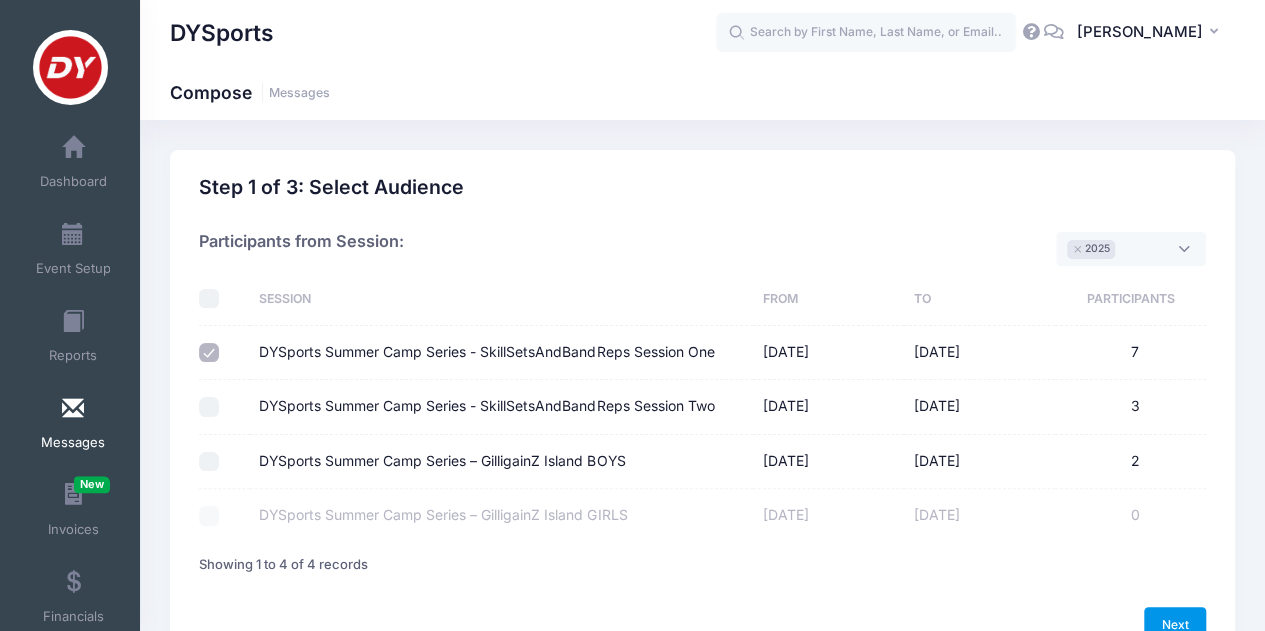 click on "Next" at bounding box center [1175, 624] 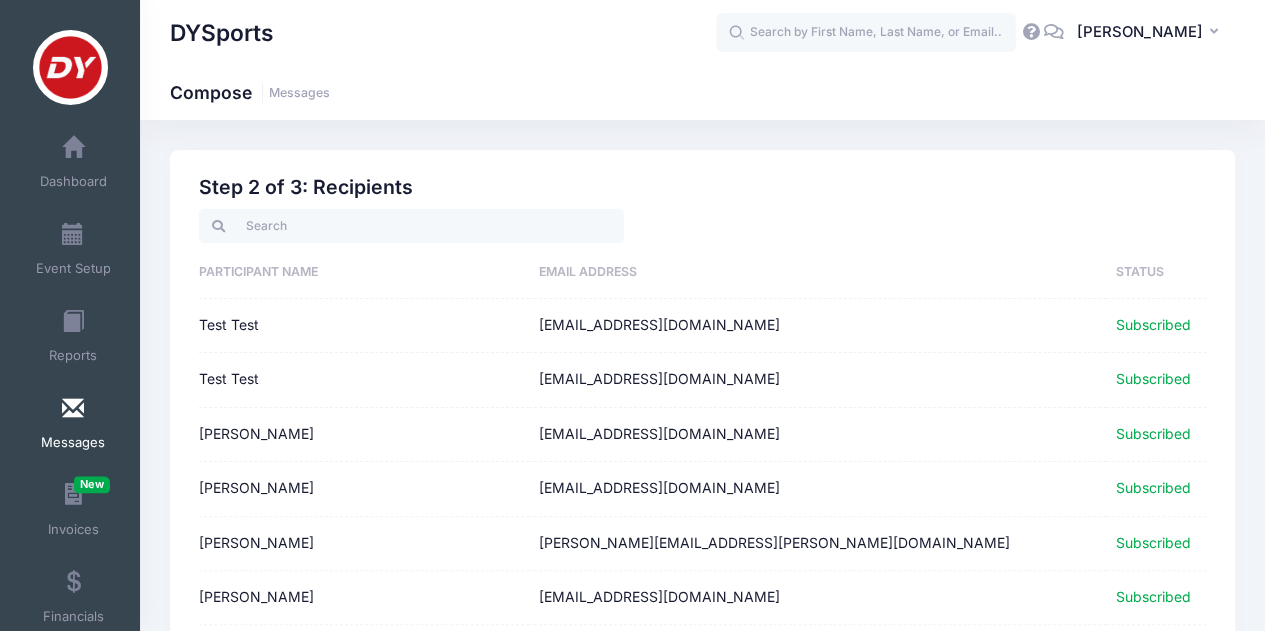 scroll, scrollTop: 317, scrollLeft: 0, axis: vertical 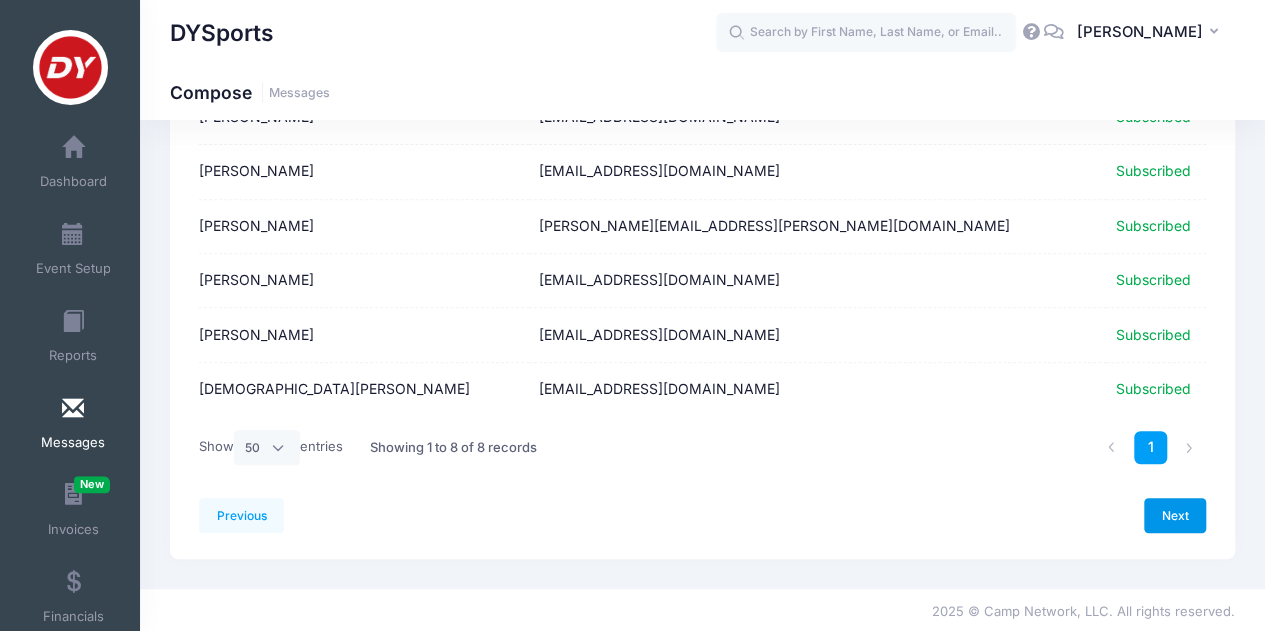 click on "Next" at bounding box center [1175, 515] 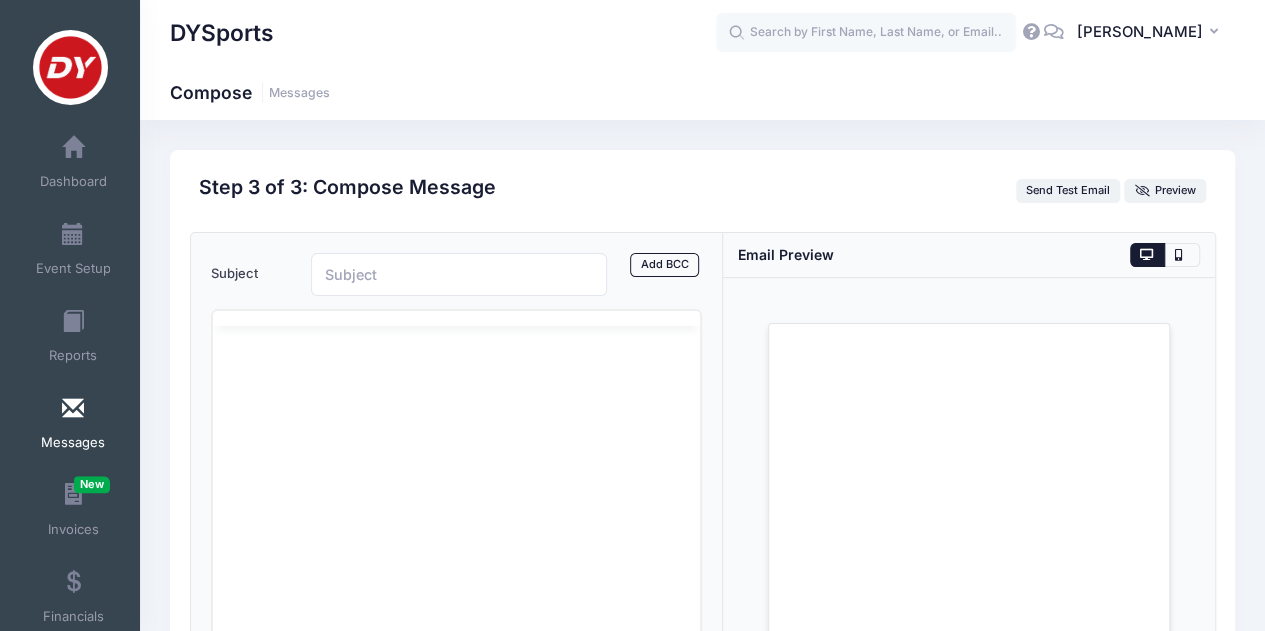 scroll, scrollTop: 0, scrollLeft: 0, axis: both 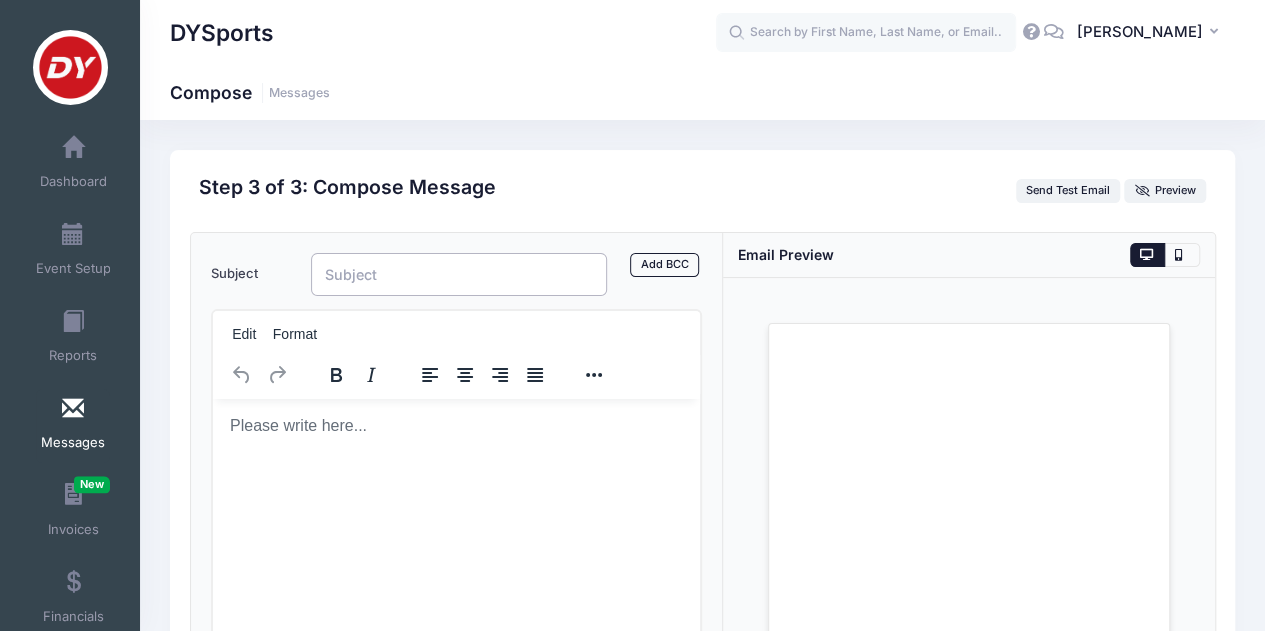 click on "Subject" at bounding box center [459, 274] 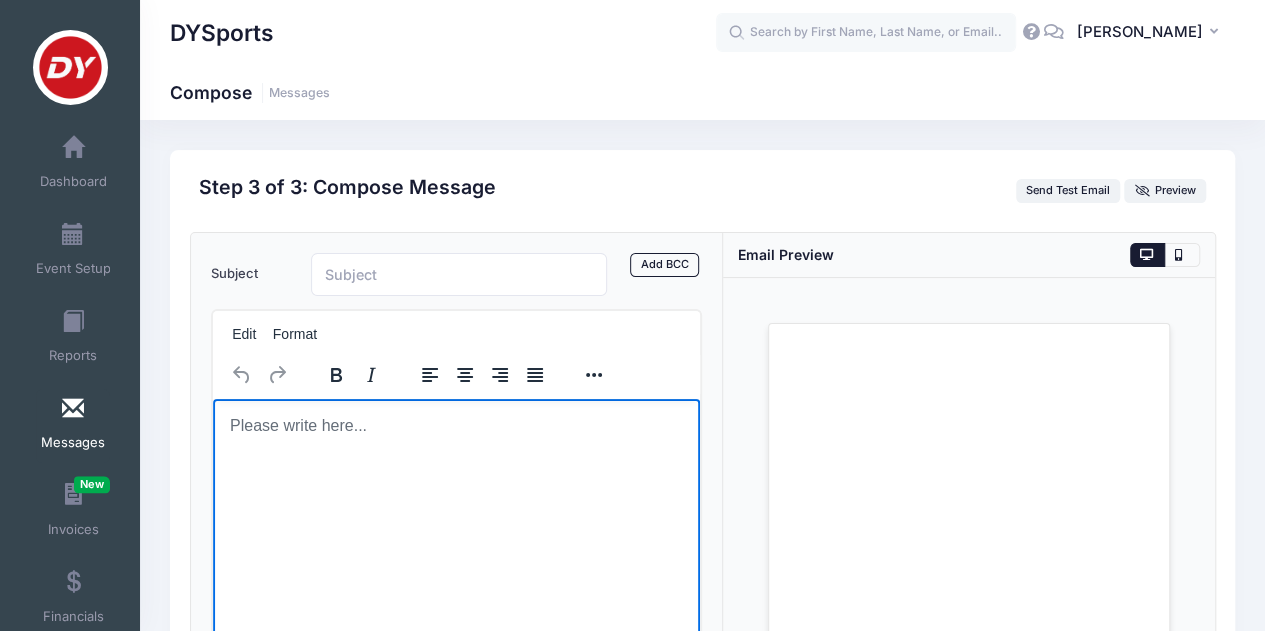 click at bounding box center [456, 425] 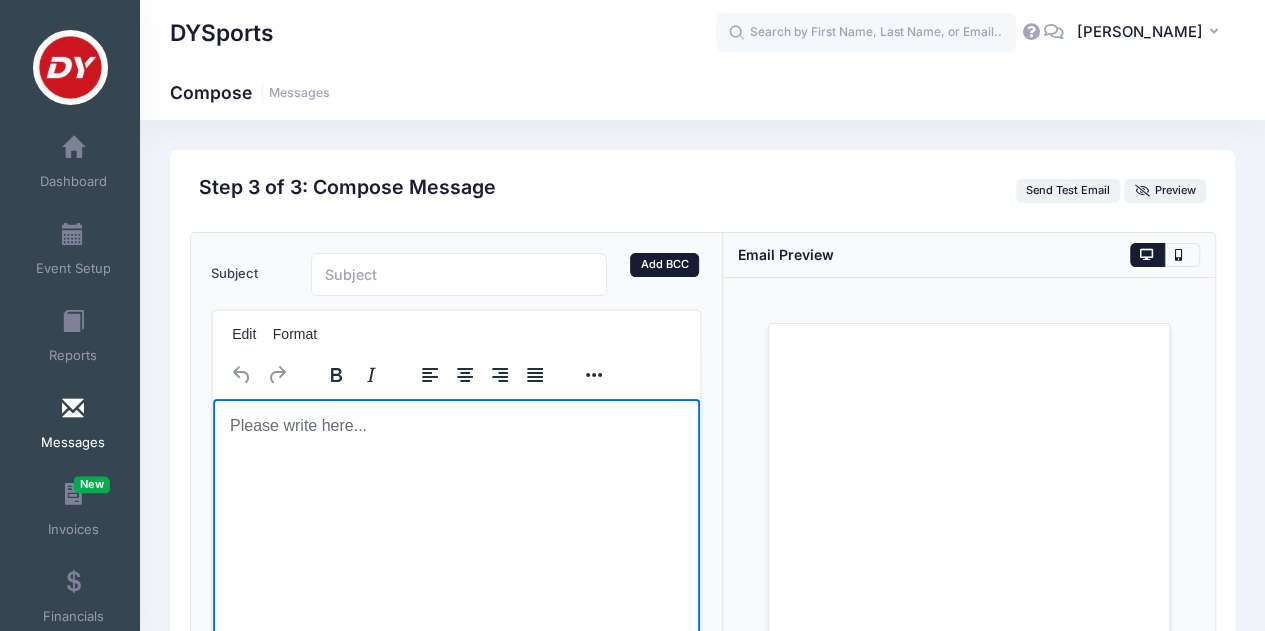 click on "Add BCC" at bounding box center [664, 265] 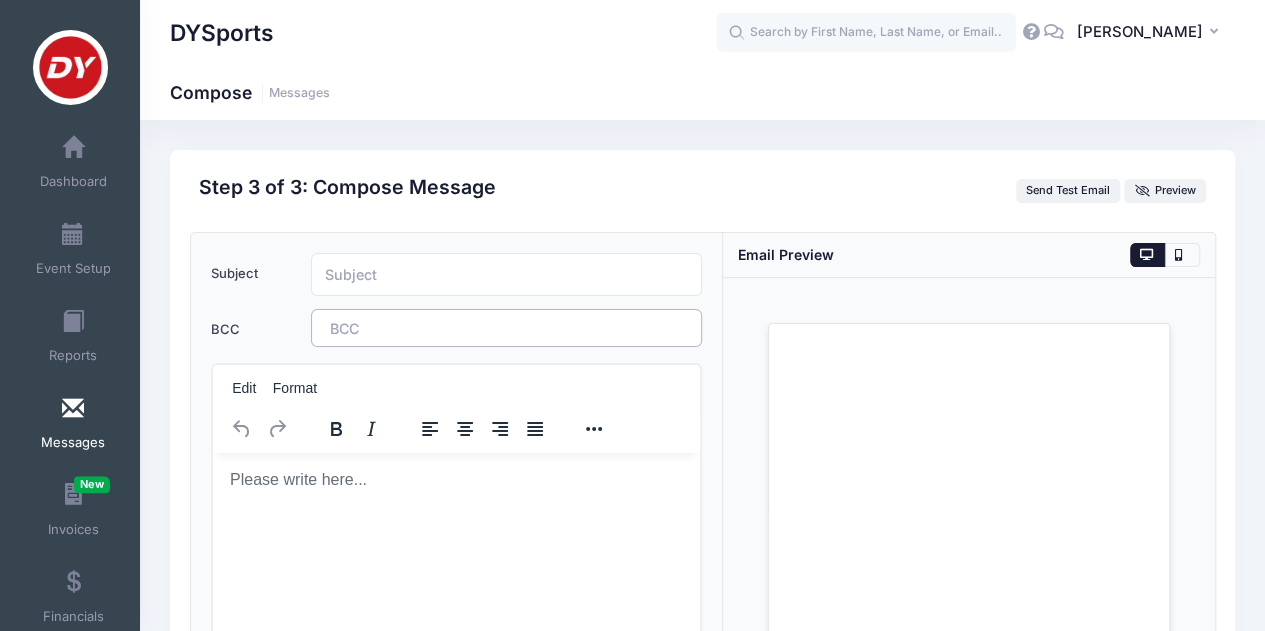 click at bounding box center [385, 328] 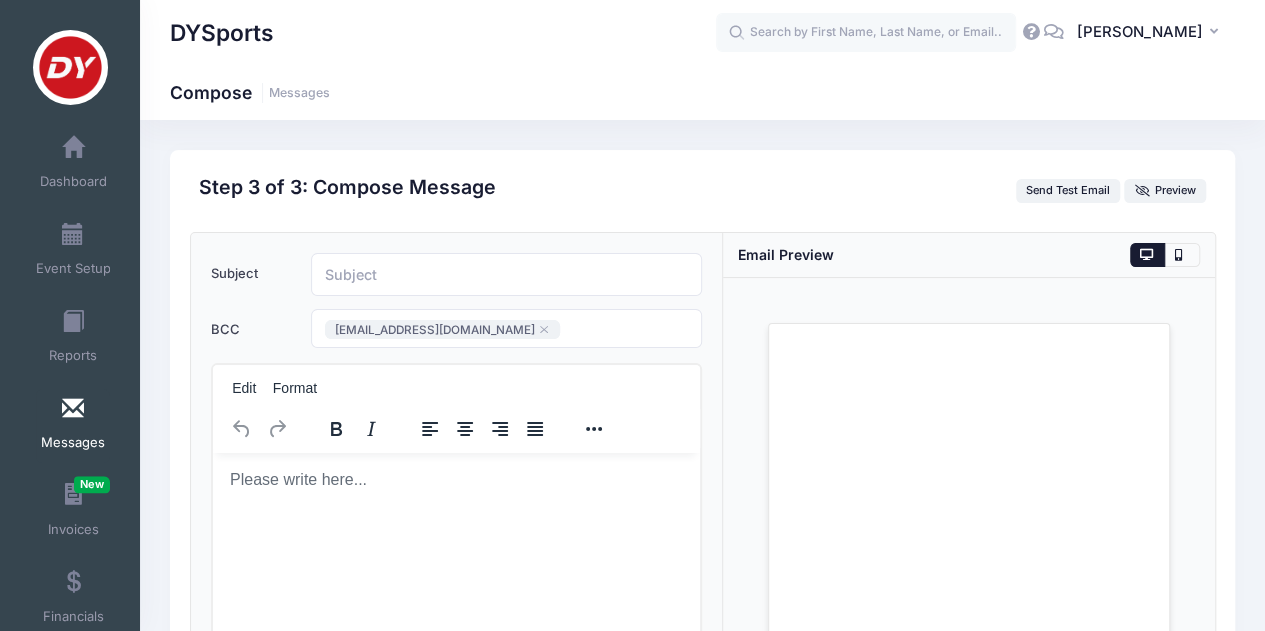 click on "Subject
Add CC
Add BCC
CC
​
BCC
info@skillsetsandbandreps.com
​
info@skillsetsandbandreps.com
Edit Format" at bounding box center (457, 591) 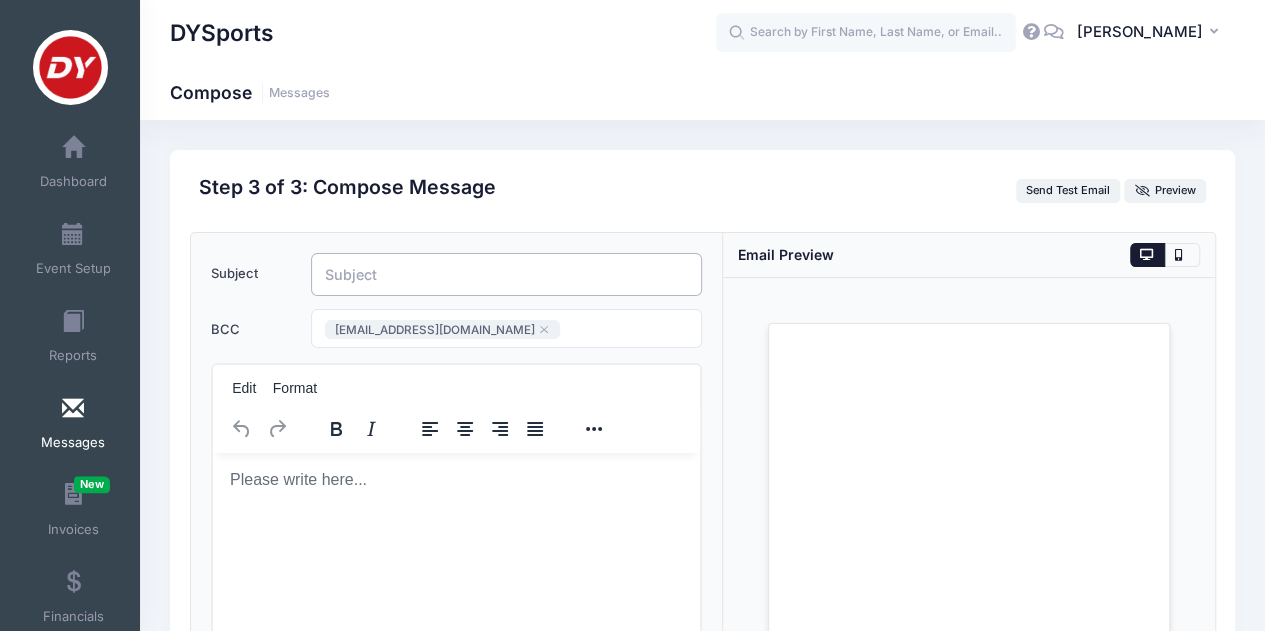 click on "Subject" at bounding box center (507, 274) 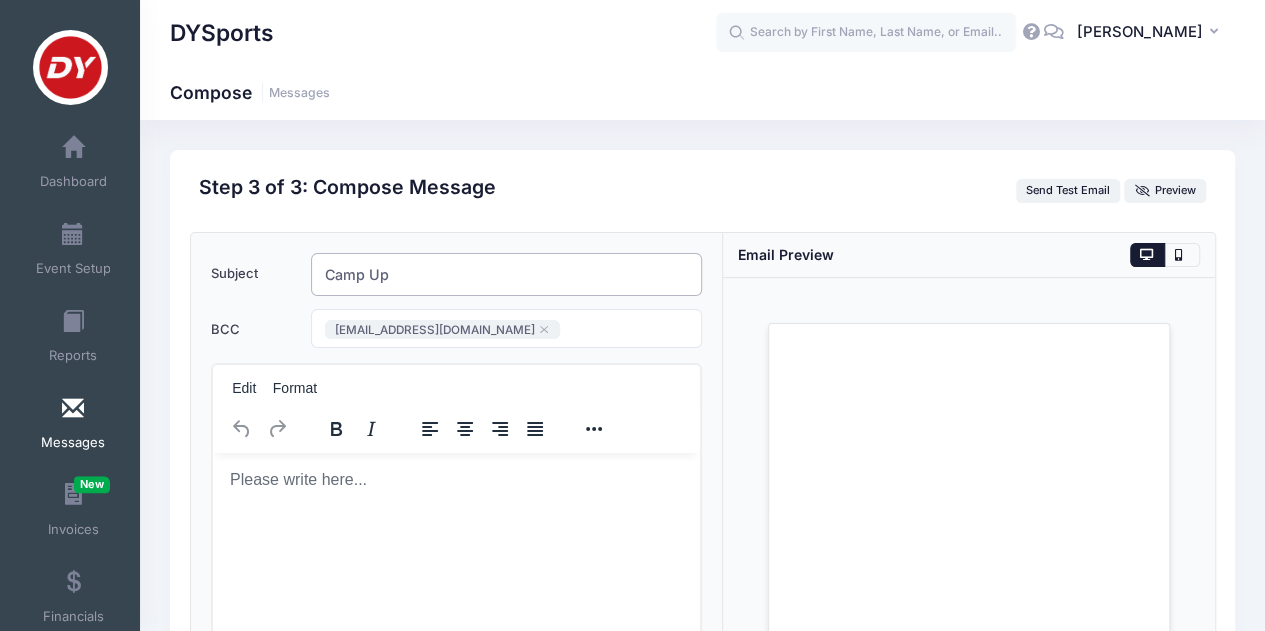 type on "Camp Up" 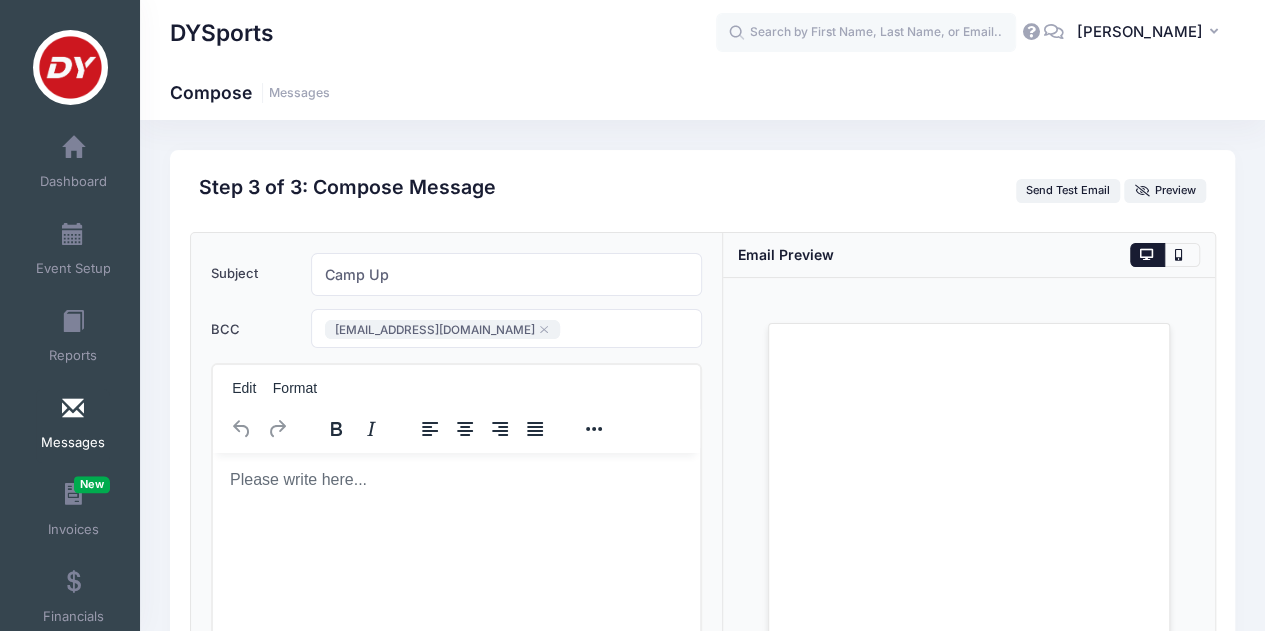 click at bounding box center [456, 479] 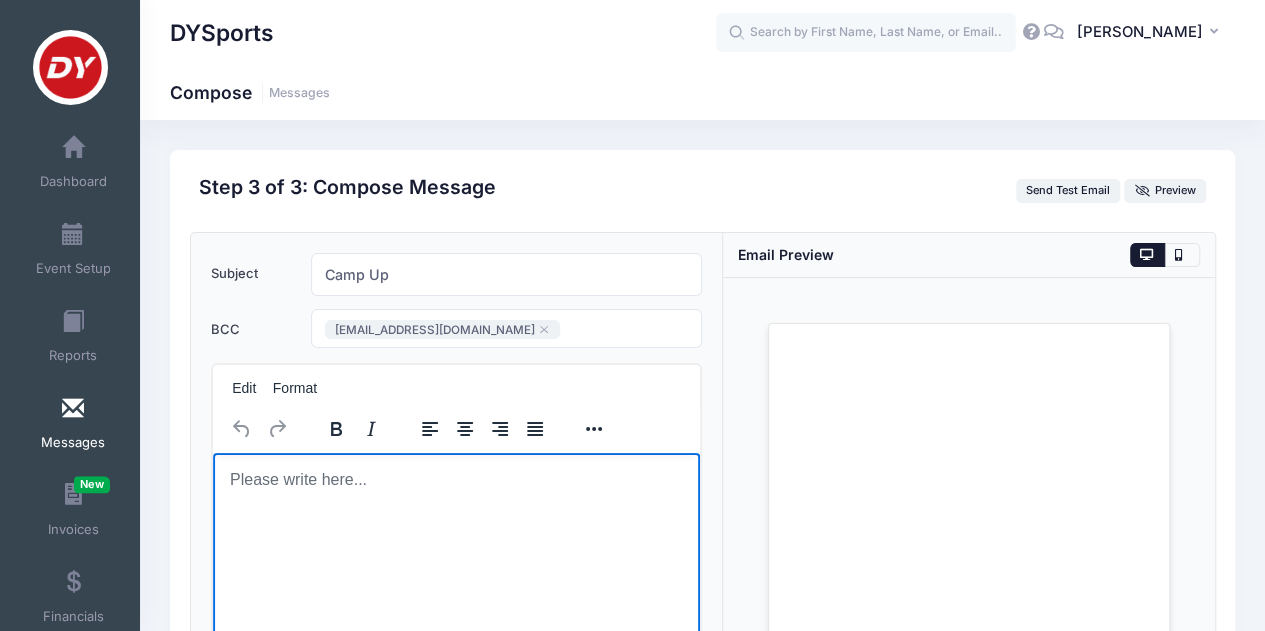 type 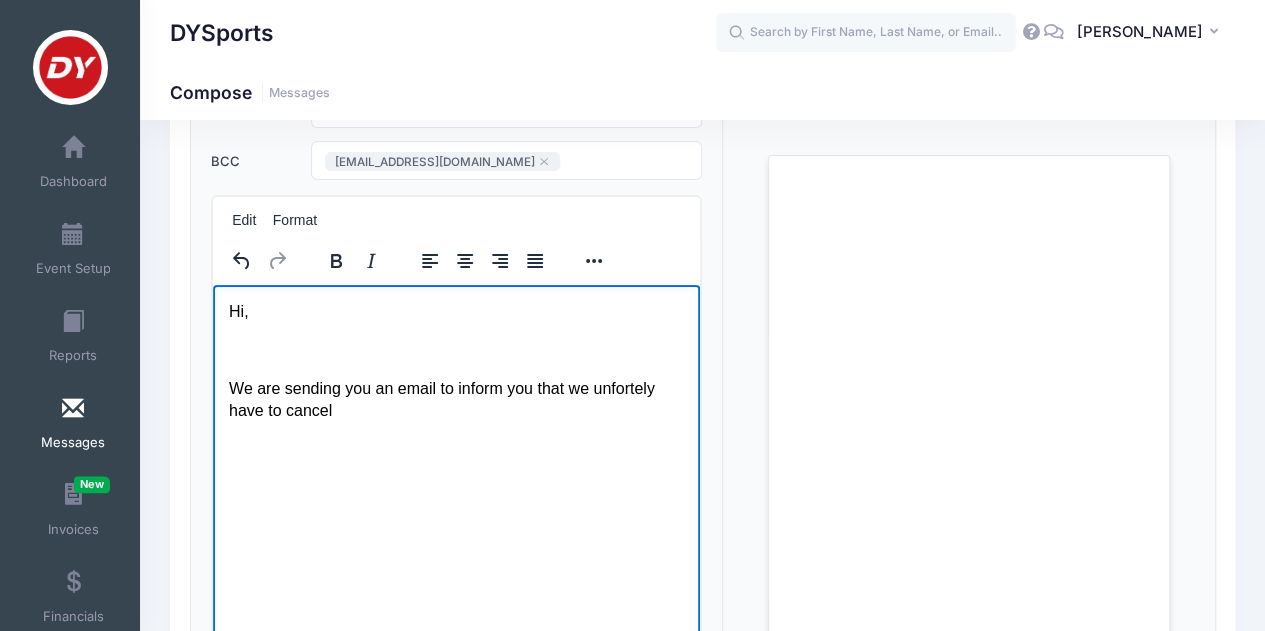 scroll, scrollTop: 179, scrollLeft: 0, axis: vertical 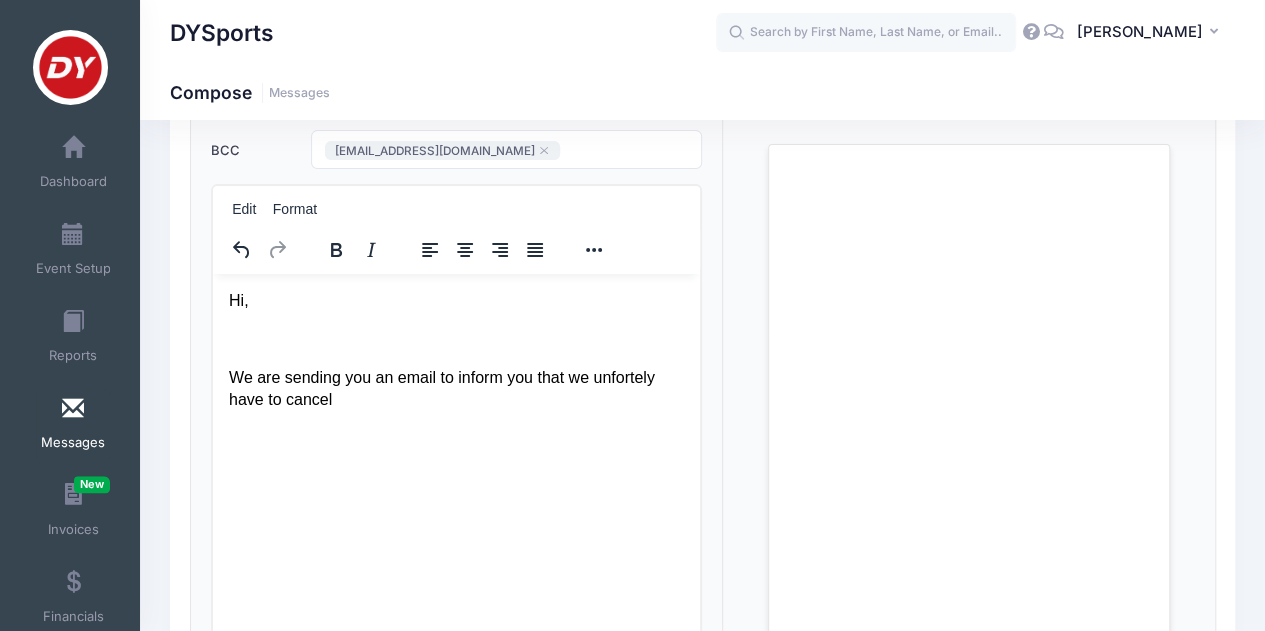 click on "We are sending you an email to inform you that we unfortely have to cancel" at bounding box center [456, 388] 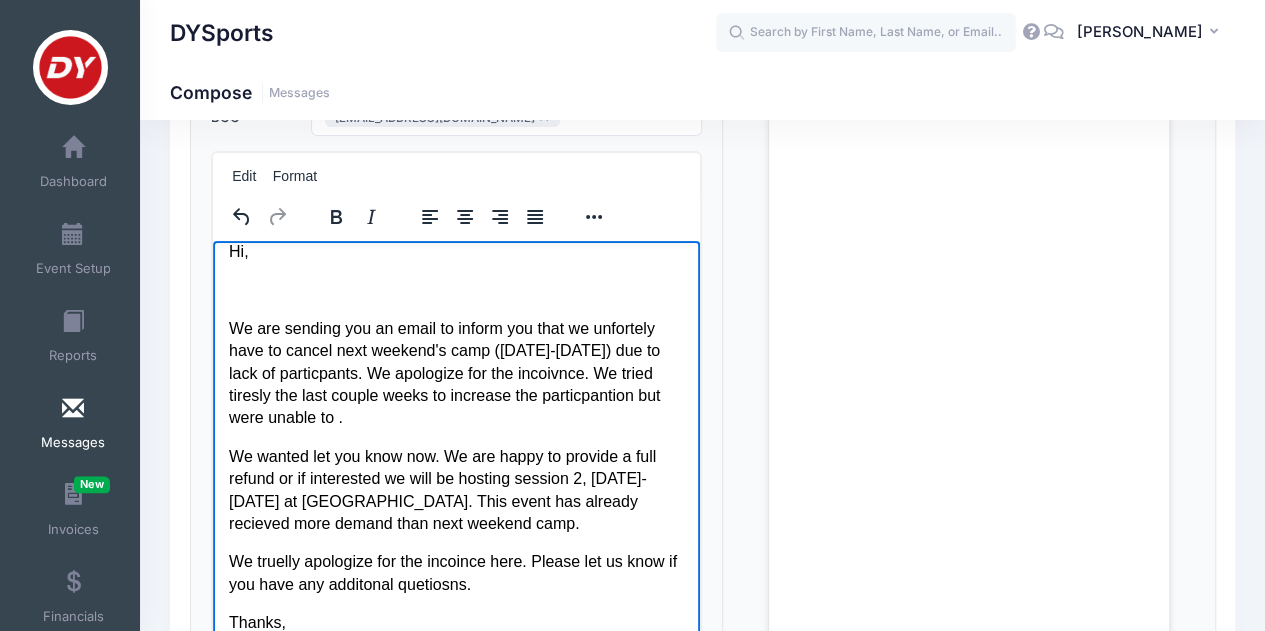 scroll, scrollTop: 55, scrollLeft: 0, axis: vertical 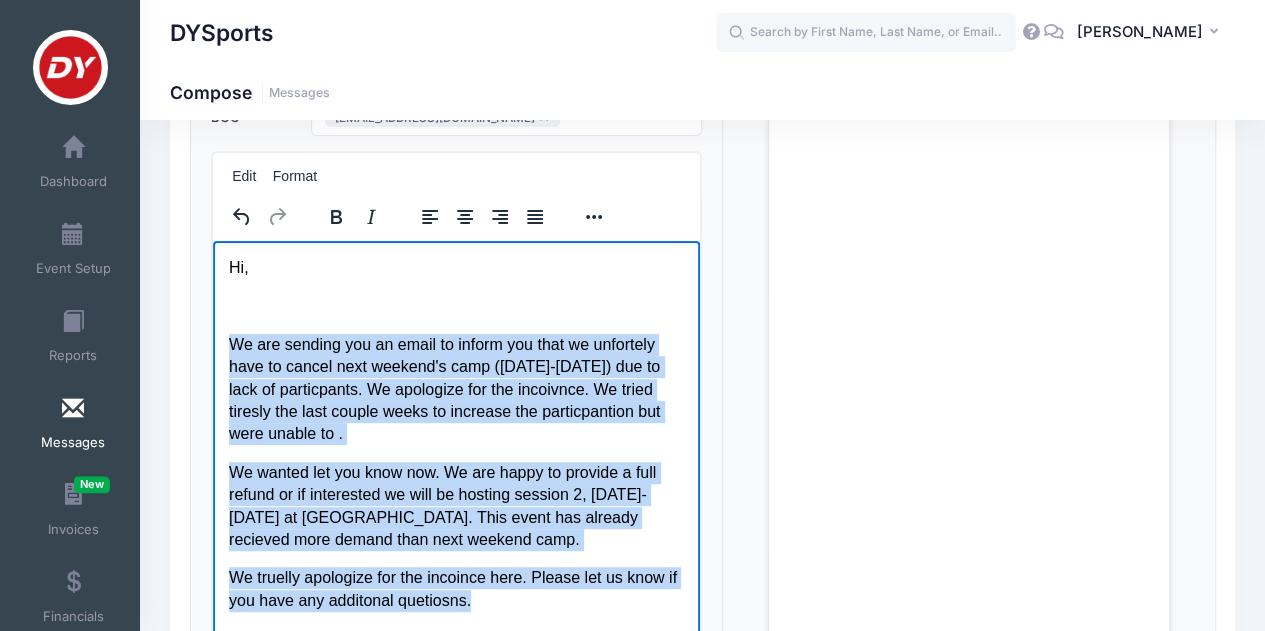 drag, startPoint x: 538, startPoint y: 544, endPoint x: 180, endPoint y: 352, distance: 406.2364 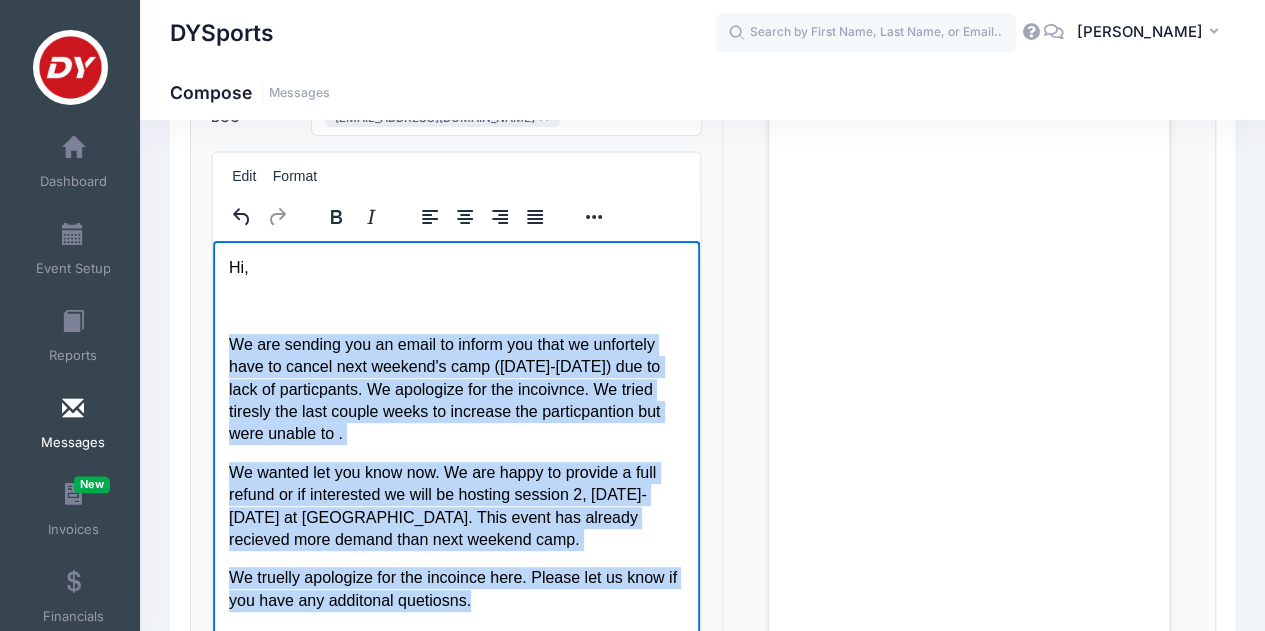 click on "Hi, We are sending you an email to inform you that we unfortely have to cancel next weekend's camp (July 14-17) due to lack of particpants. We apologize for the incoivnce. We tried tiresly the last couple weeks to increase the particpantion but were unable to . We wanted let you know now. We are happy to provide a full refund or if interested we will be hosting session 2, August 11-14 at Shoreline Community College. This event has already recieved more demand than next weekend camp. We truelly apologize for the incoince here. Please let us know if you have any additonal quetiosns. Thanks, DYSports and skillsetsandbandreps Team" at bounding box center [456, 472] 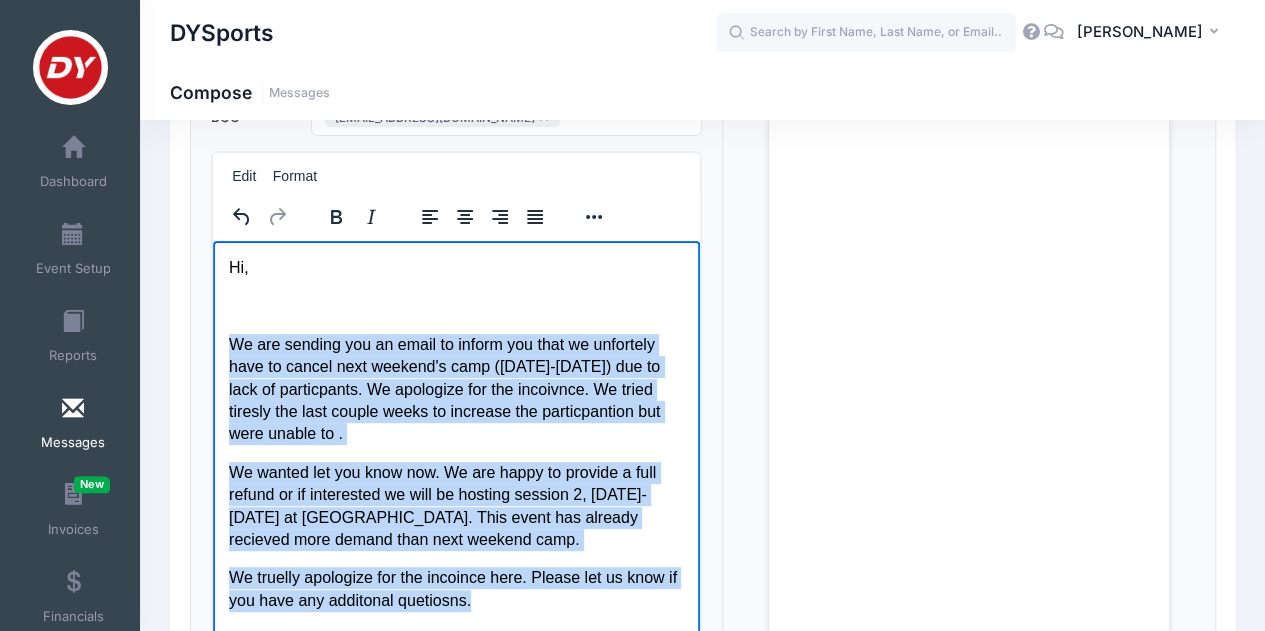 copy on "We are sending you an email to inform you that we unfortely have to cancel next weekend's camp (July 14-17) due to lack of particpants. We apologize for the incoivnce. We tried tiresly the last couple weeks to increase the particpantion but were unable to . We wanted let you know now. We are happy to provide a full refund or if interested we will be hosting session 2, August 11-14 at Shoreline Community College. This event has already recieved more demand than next weekend camp. We truelly apologize for the incoince here. Please let us know if you have any additonal quetiosns." 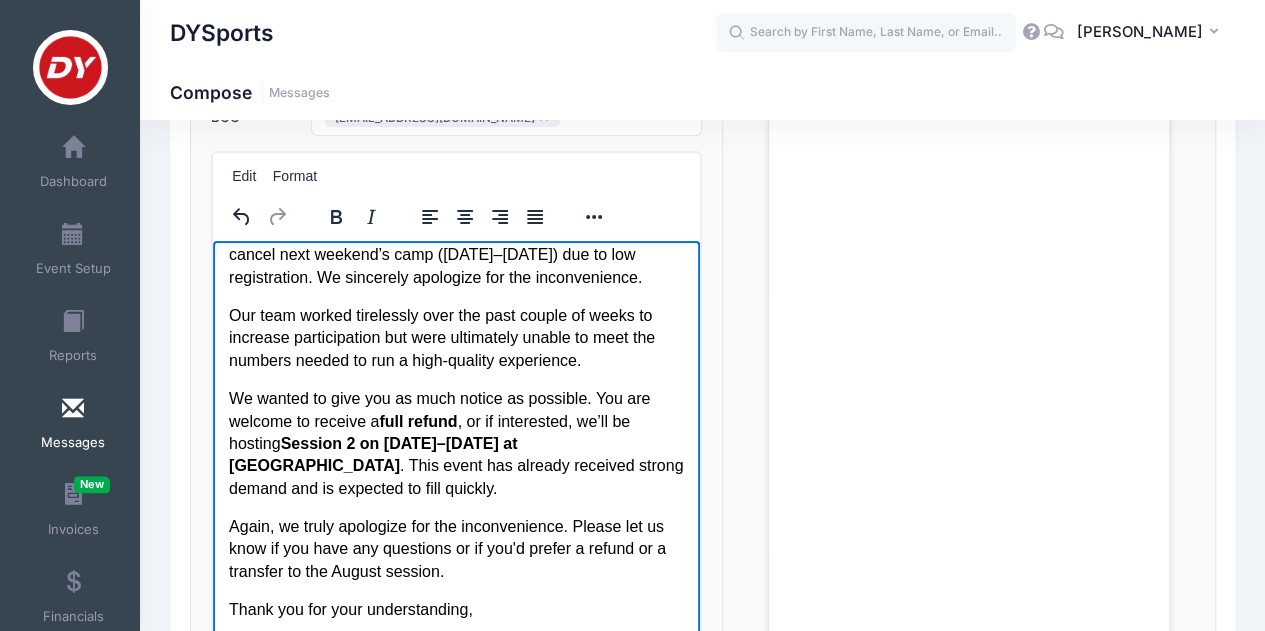 scroll, scrollTop: 18, scrollLeft: 0, axis: vertical 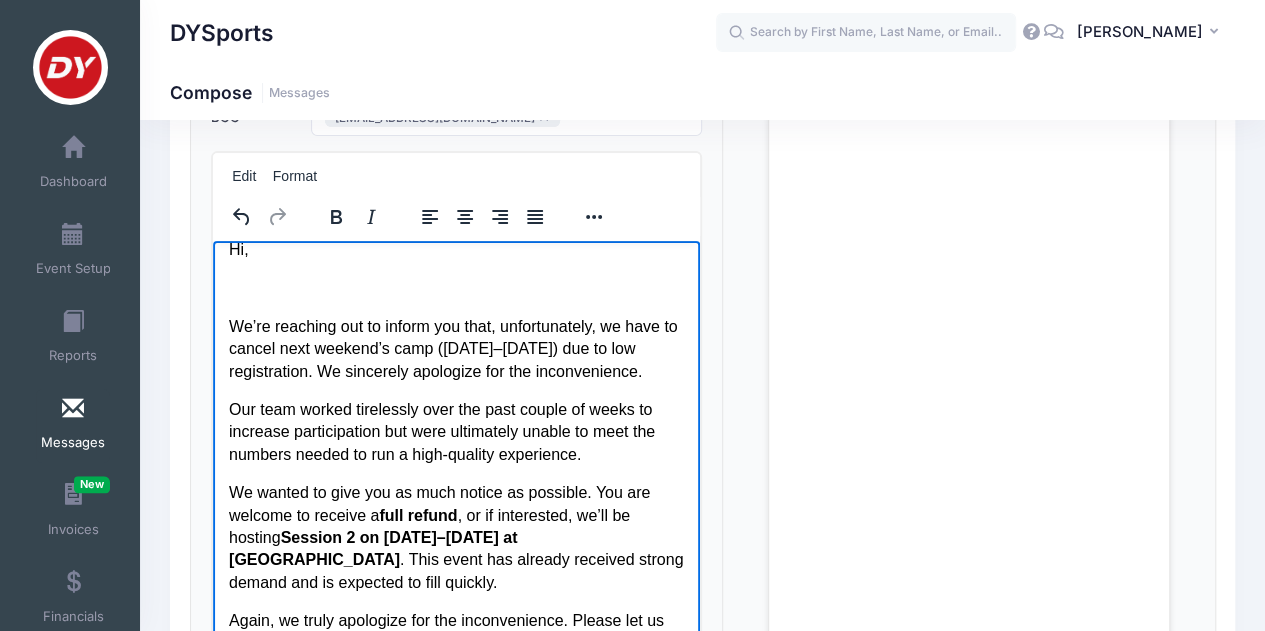 click on "We’re reaching out to inform you that, unfortunately, we have to cancel next weekend’s camp (July 14–17) due to low registration. We sincerely apologize for the inconvenience." at bounding box center [456, 348] 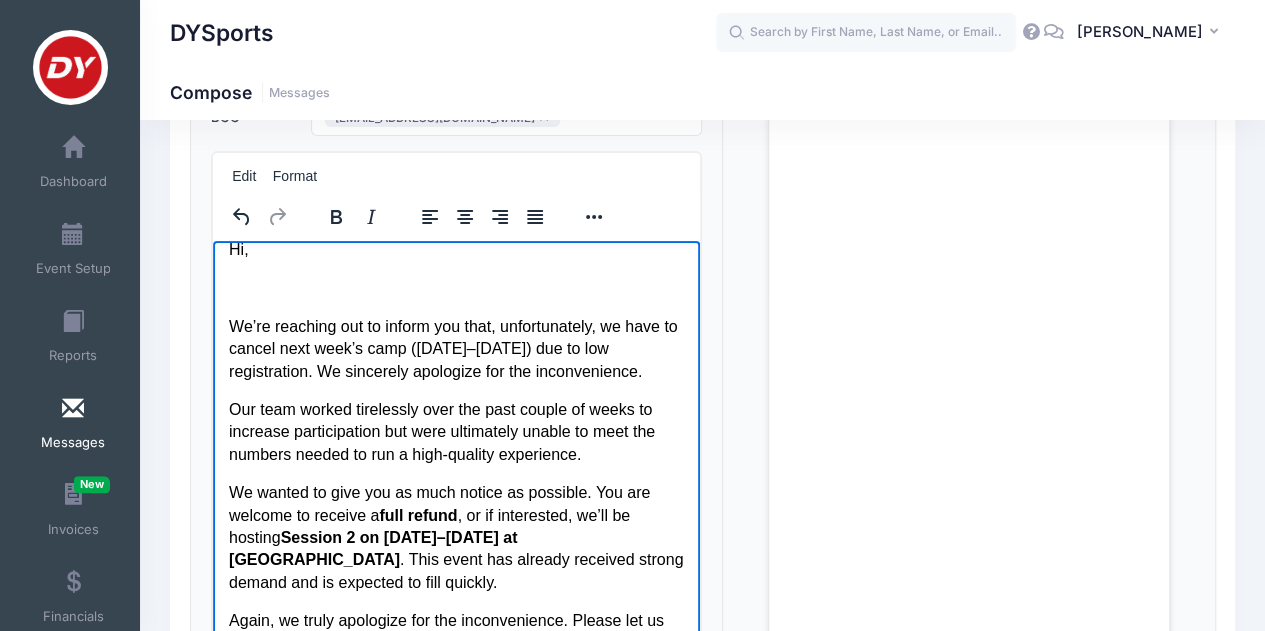 click at bounding box center [456, 287] 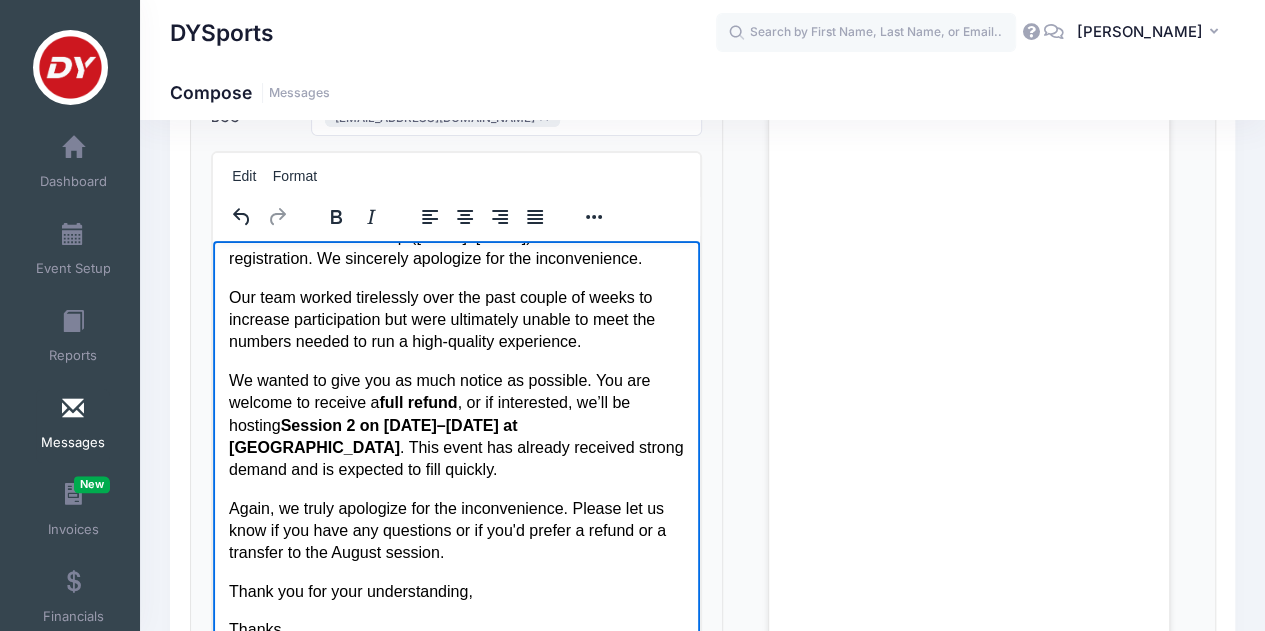 scroll, scrollTop: 94, scrollLeft: 0, axis: vertical 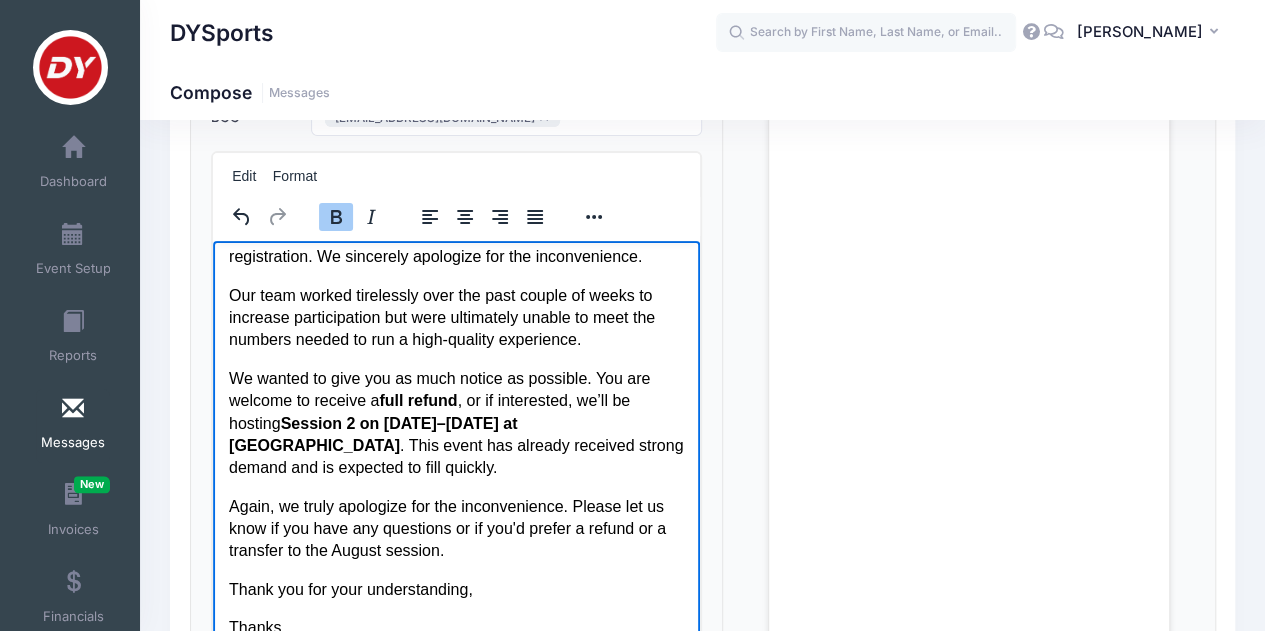 click on "We wanted to give you as much notice as possible. You are welcome to receive a  full refund , or if interested, we’ll be hosting  Session 2 on August 11–14 at Shoreline Community College . This event has already received strong demand and is expected to fill quickly." at bounding box center [456, 423] 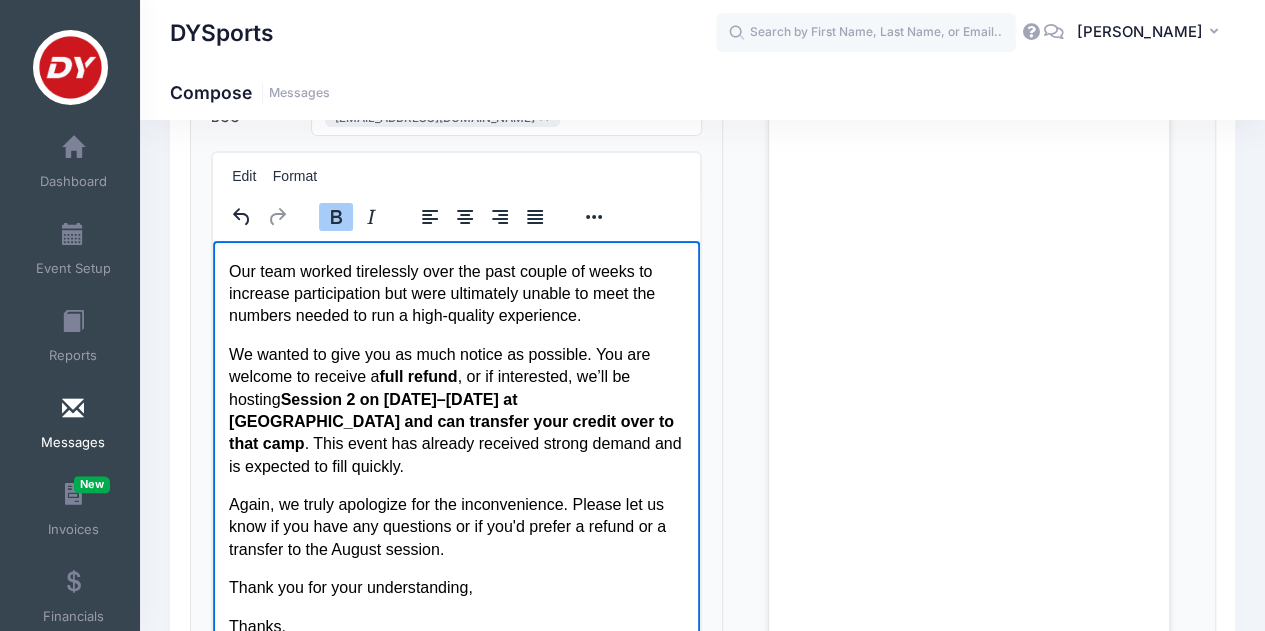 scroll, scrollTop: 124, scrollLeft: 0, axis: vertical 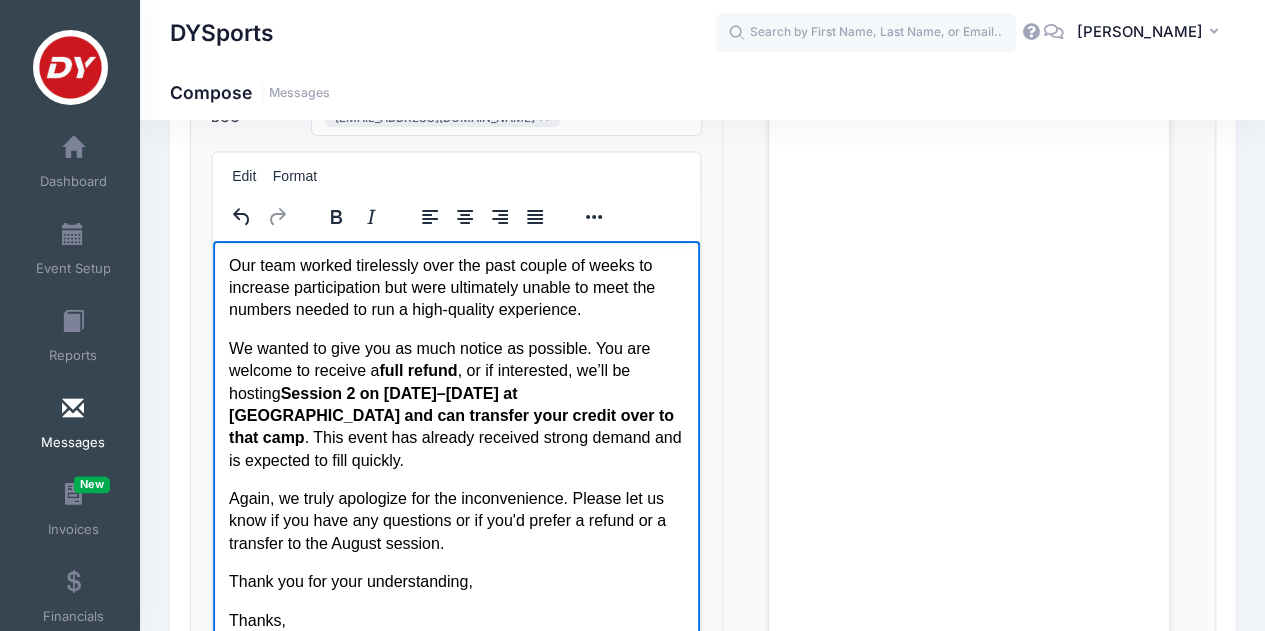 click on "We wanted to give you as much notice as possible. You are welcome to receive a  full refund , or if interested, we’ll be hosting  Session 2 on August 11–14 at Shoreline Community College and can transfer your credit over to that camp . This event has already received strong demand and is expected to fill quickly." at bounding box center [456, 404] 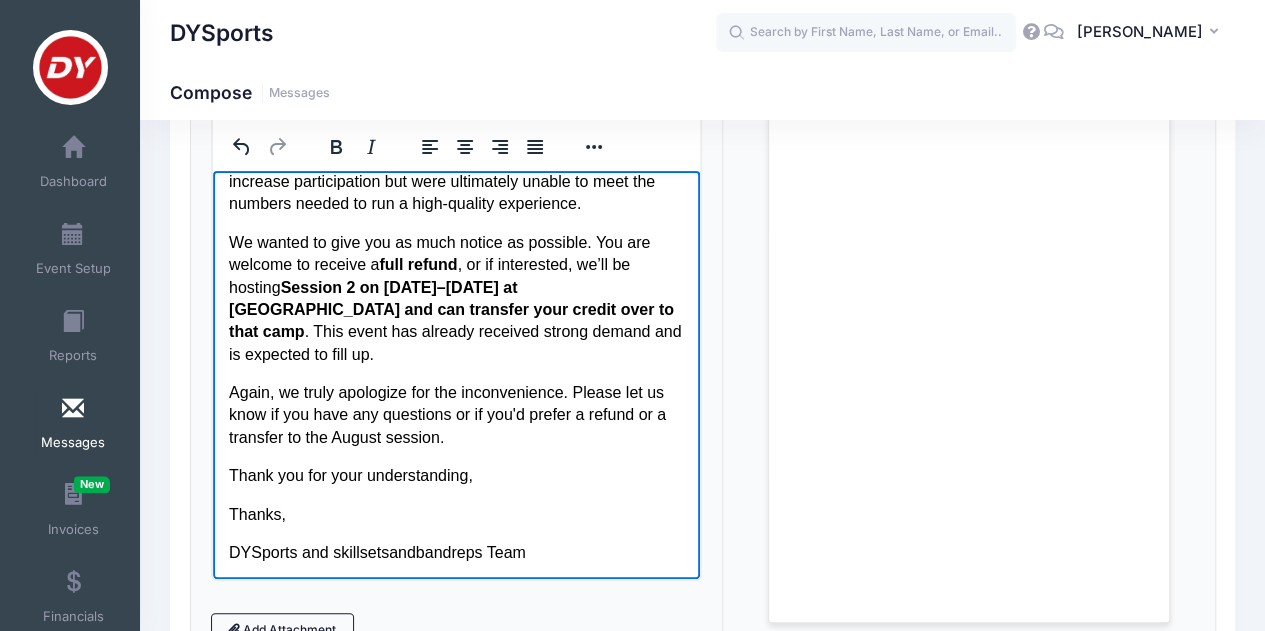 scroll, scrollTop: 282, scrollLeft: 0, axis: vertical 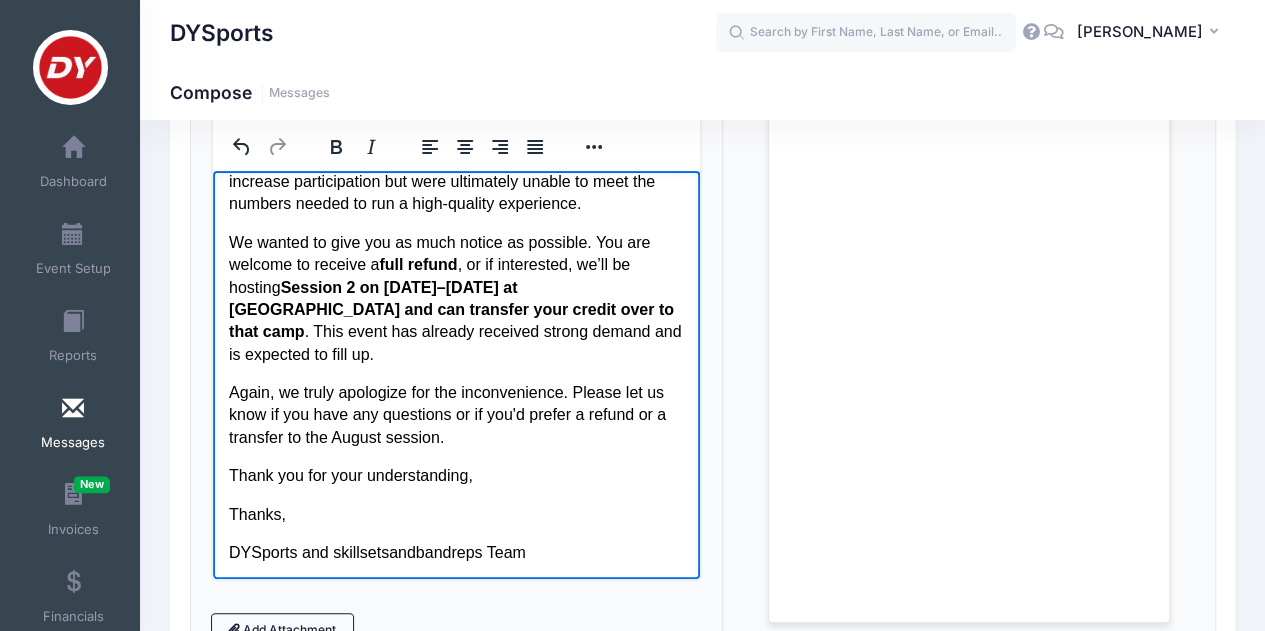 click on "Thanks," at bounding box center (456, 514) 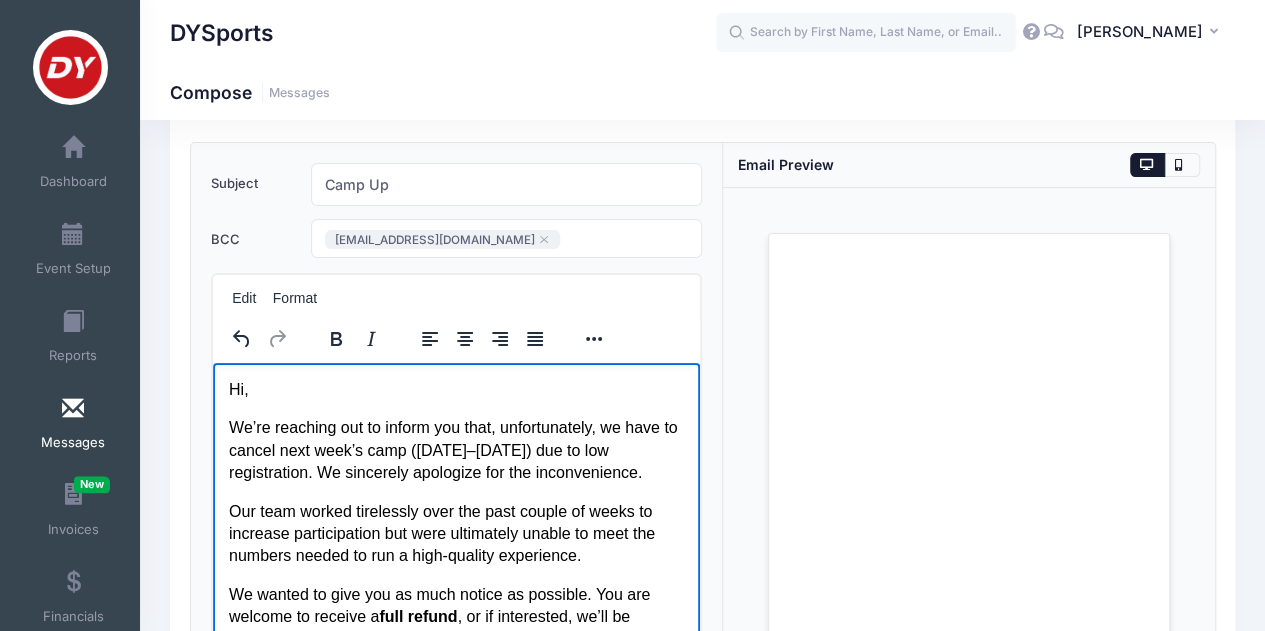 scroll, scrollTop: 18, scrollLeft: 0, axis: vertical 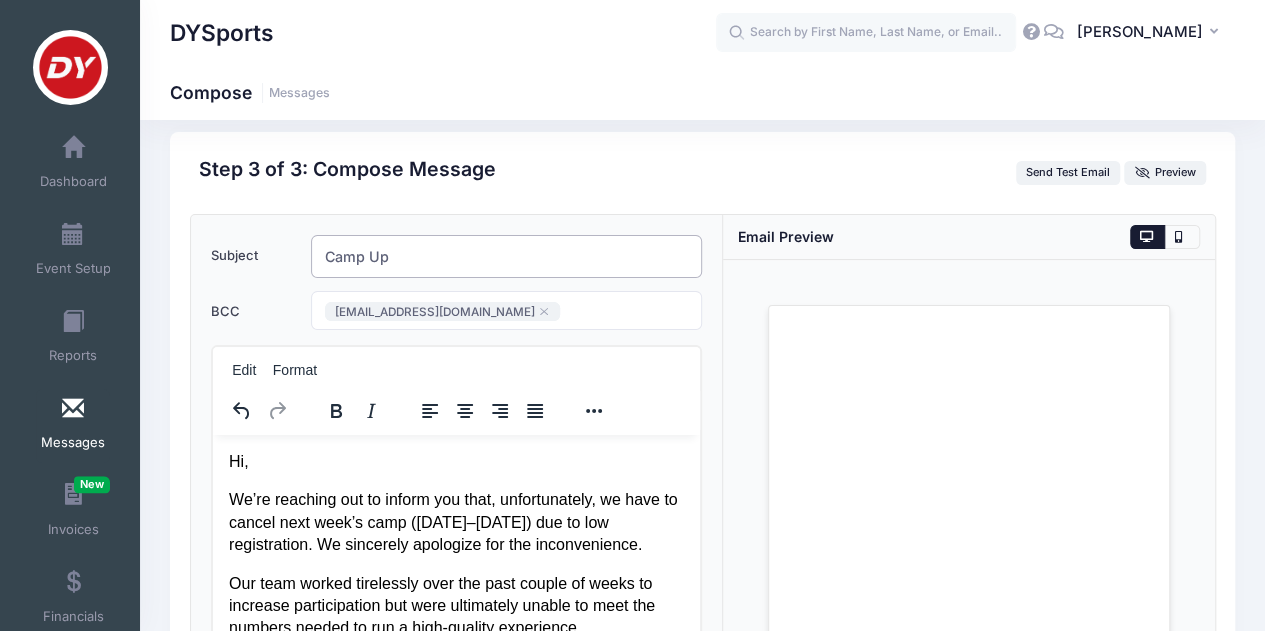 click on "Camp Up" at bounding box center [507, 256] 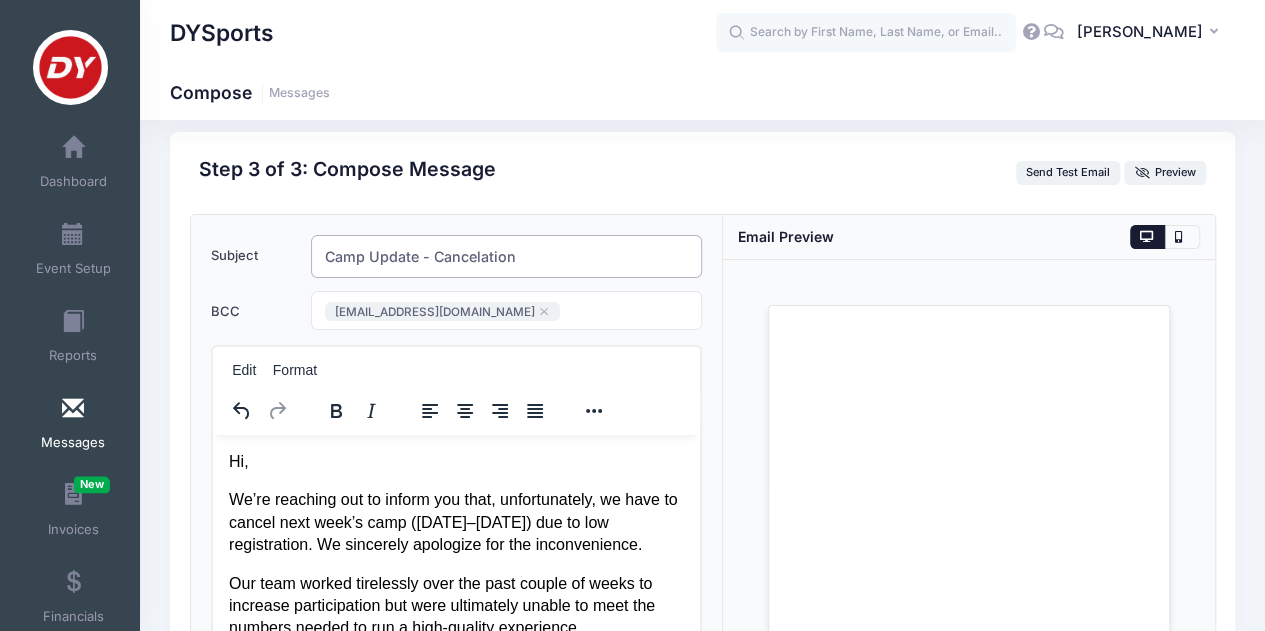 drag, startPoint x: 536, startPoint y: 253, endPoint x: 237, endPoint y: 313, distance: 304.96066 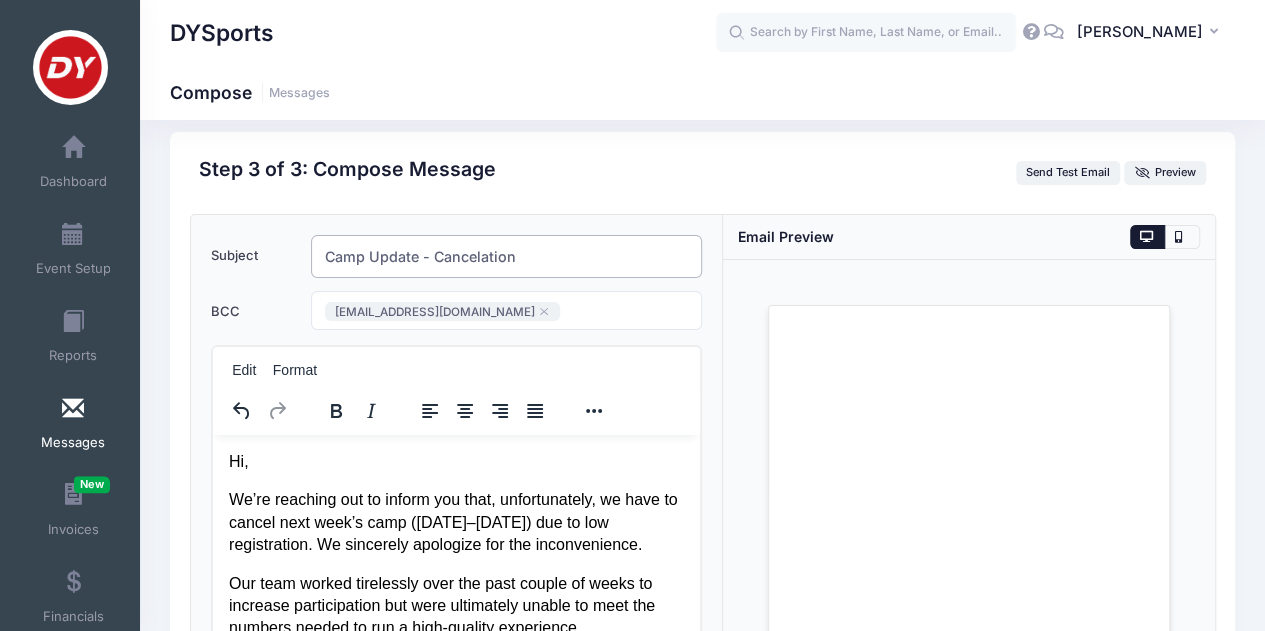 click on "Subject
Camp Update - Cancelation
Add CC
Add BCC
CC
​
BCC
info@skillsetsandbandreps.com
​
info@skillsetsandbandreps.com
Edit Format
Add Attachment" at bounding box center [457, 573] 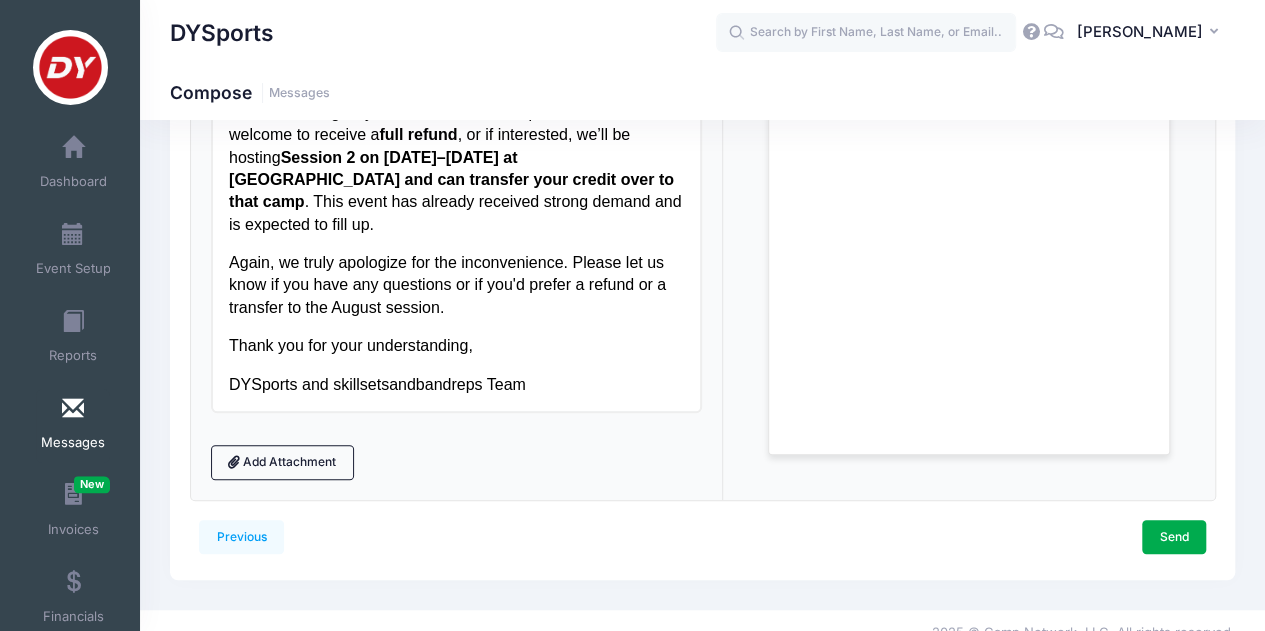scroll, scrollTop: 472, scrollLeft: 0, axis: vertical 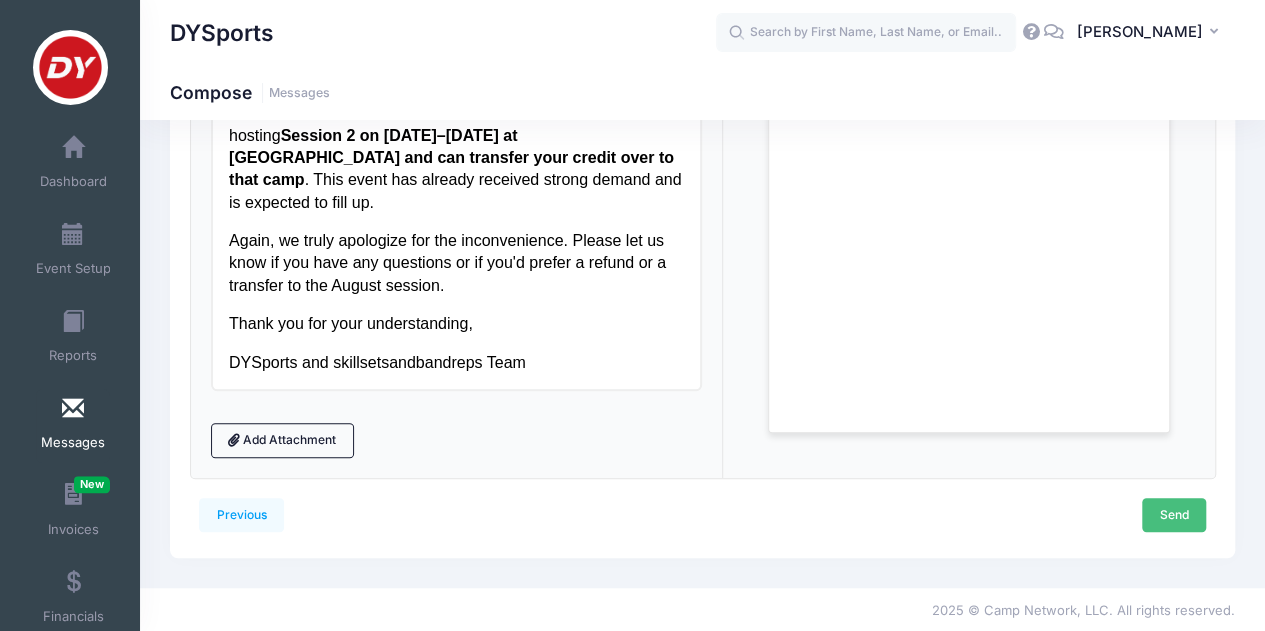 type on "Camp Cancellation" 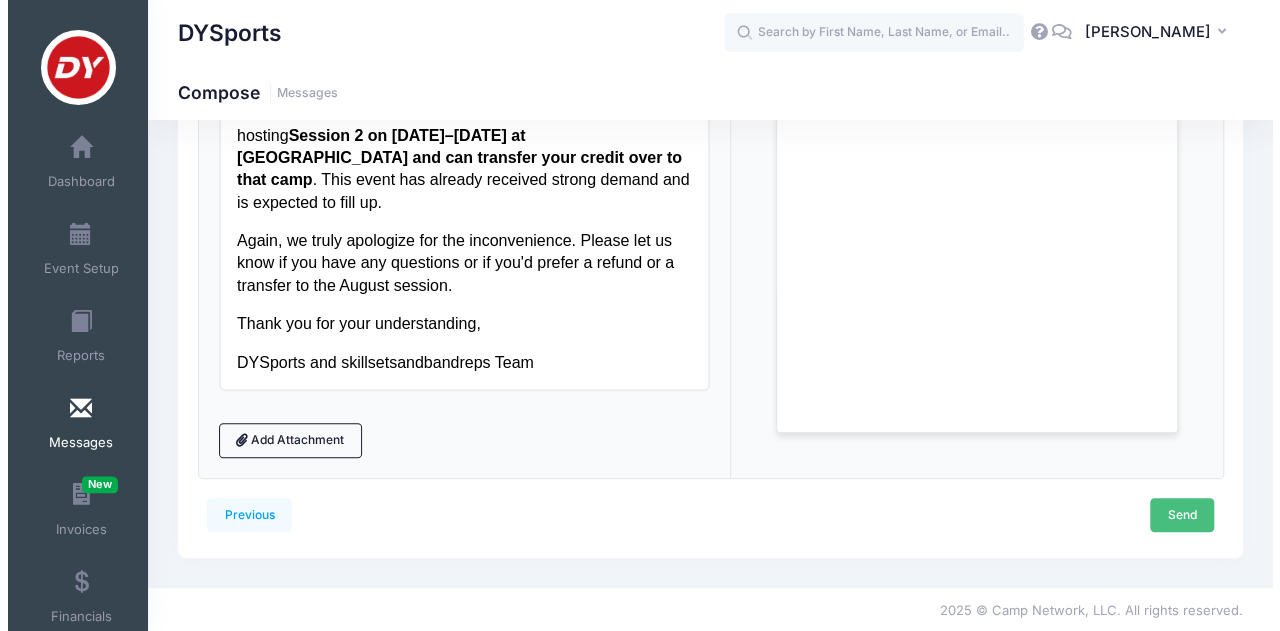 scroll, scrollTop: 0, scrollLeft: 0, axis: both 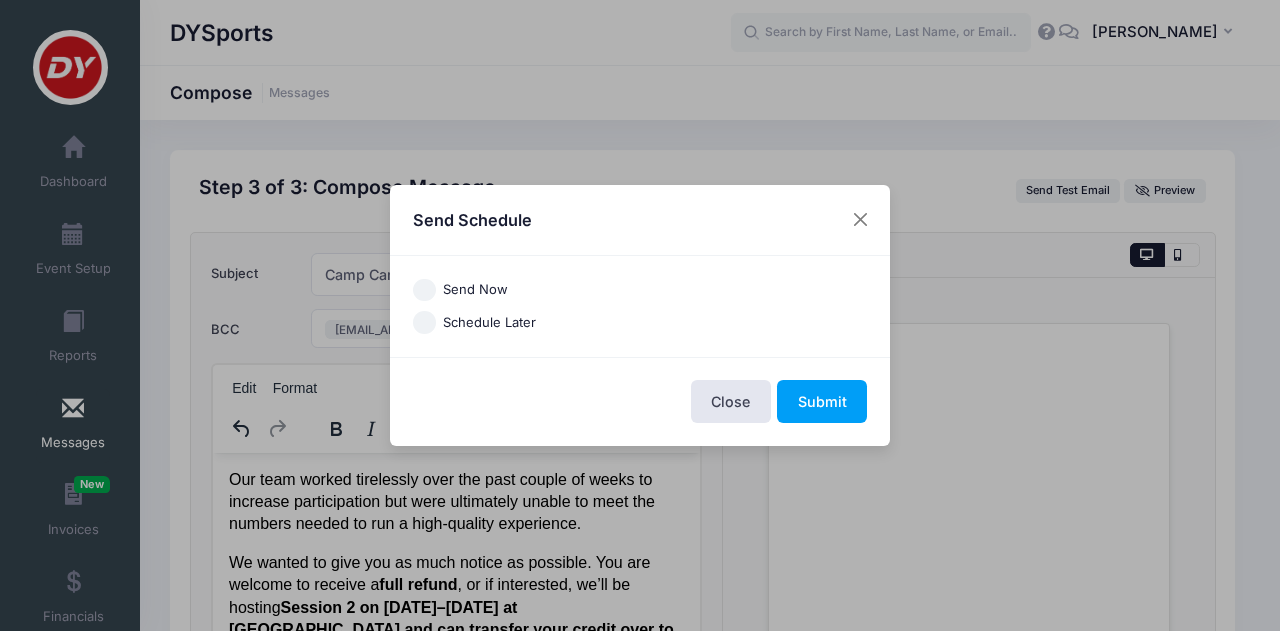 click on "Send Now" at bounding box center (424, 290) 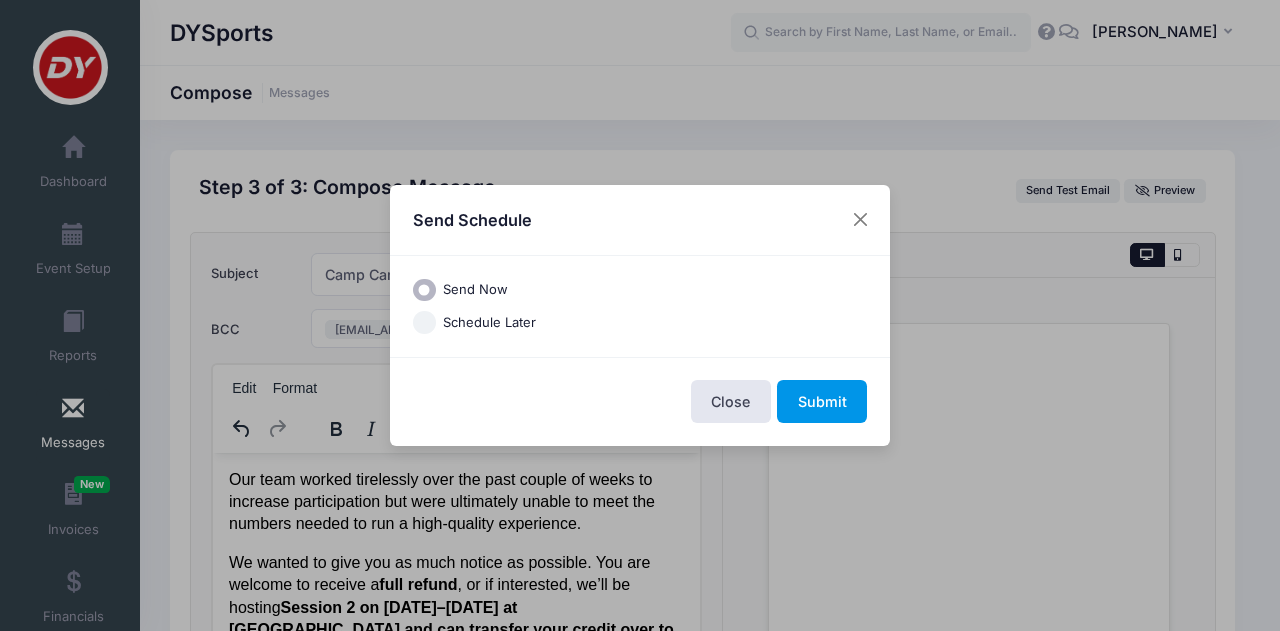 click on "Submit" at bounding box center (822, 401) 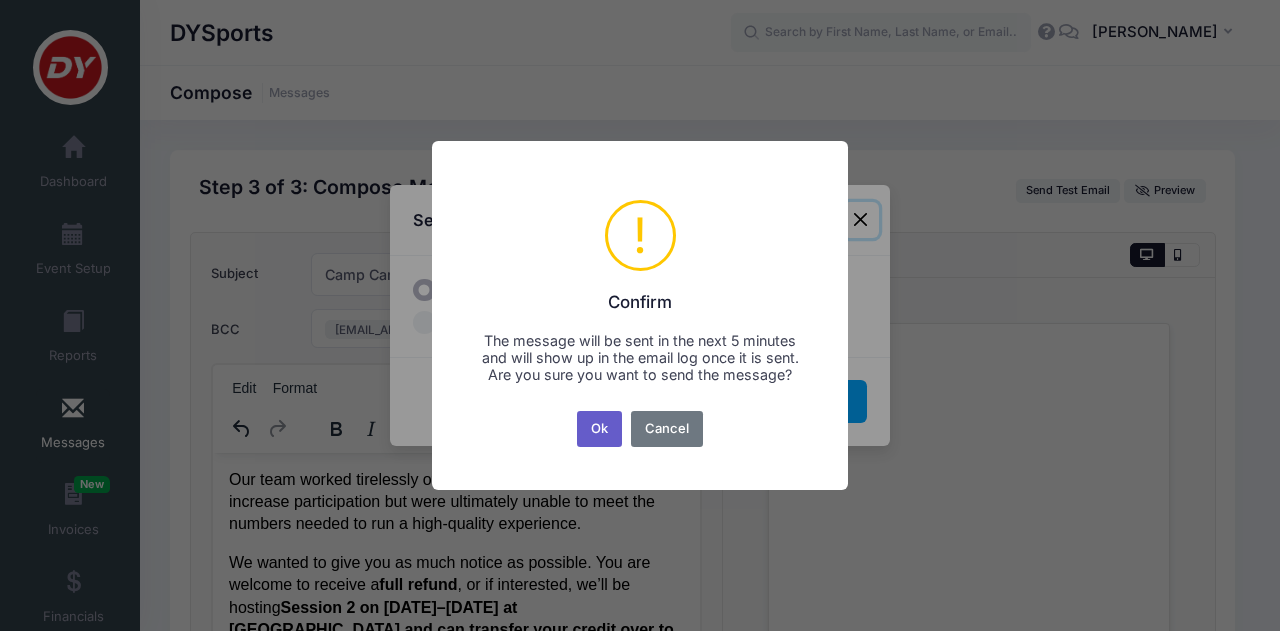click on "Ok" at bounding box center [600, 429] 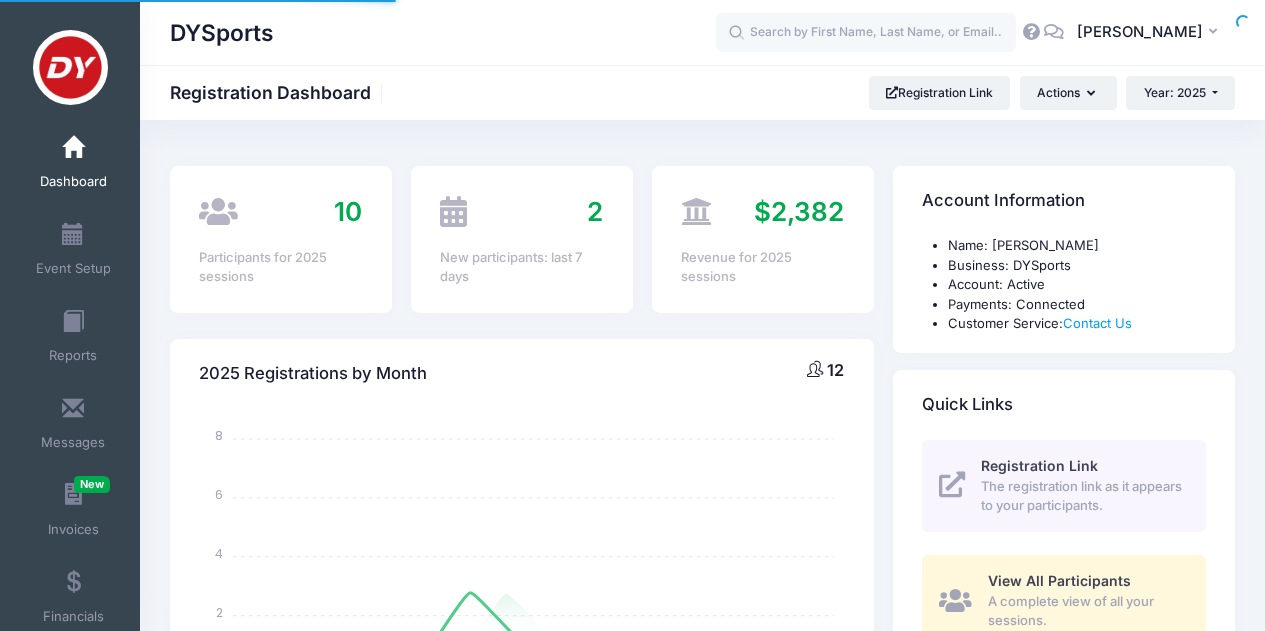 select 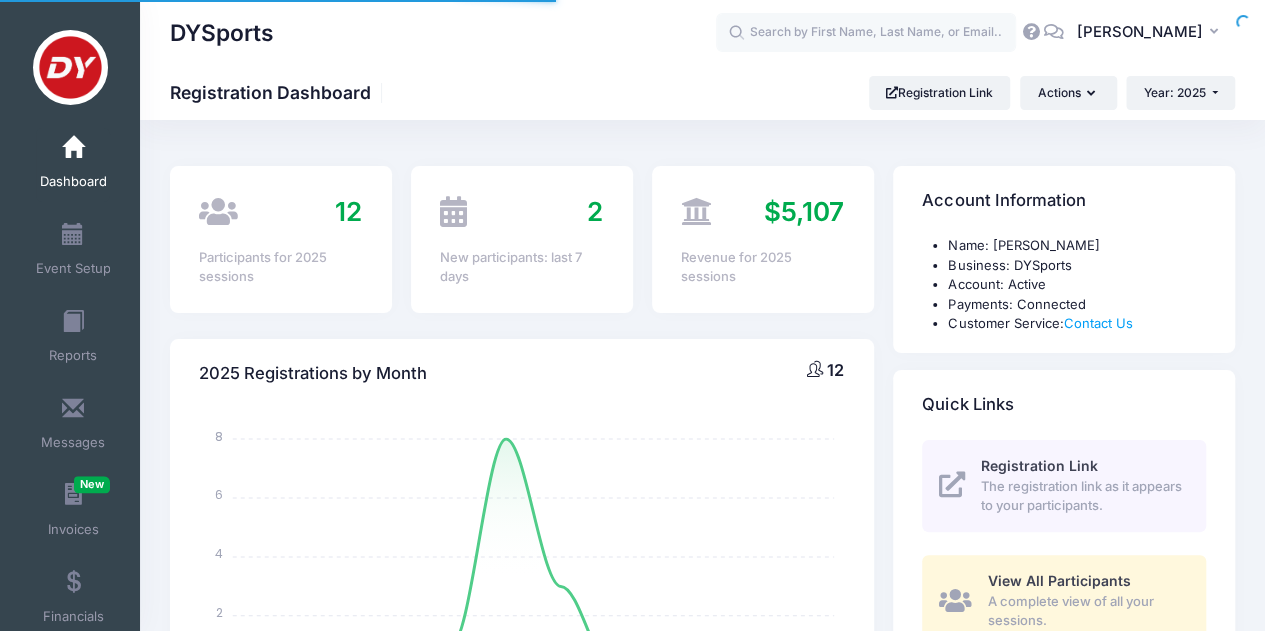 scroll, scrollTop: 0, scrollLeft: 0, axis: both 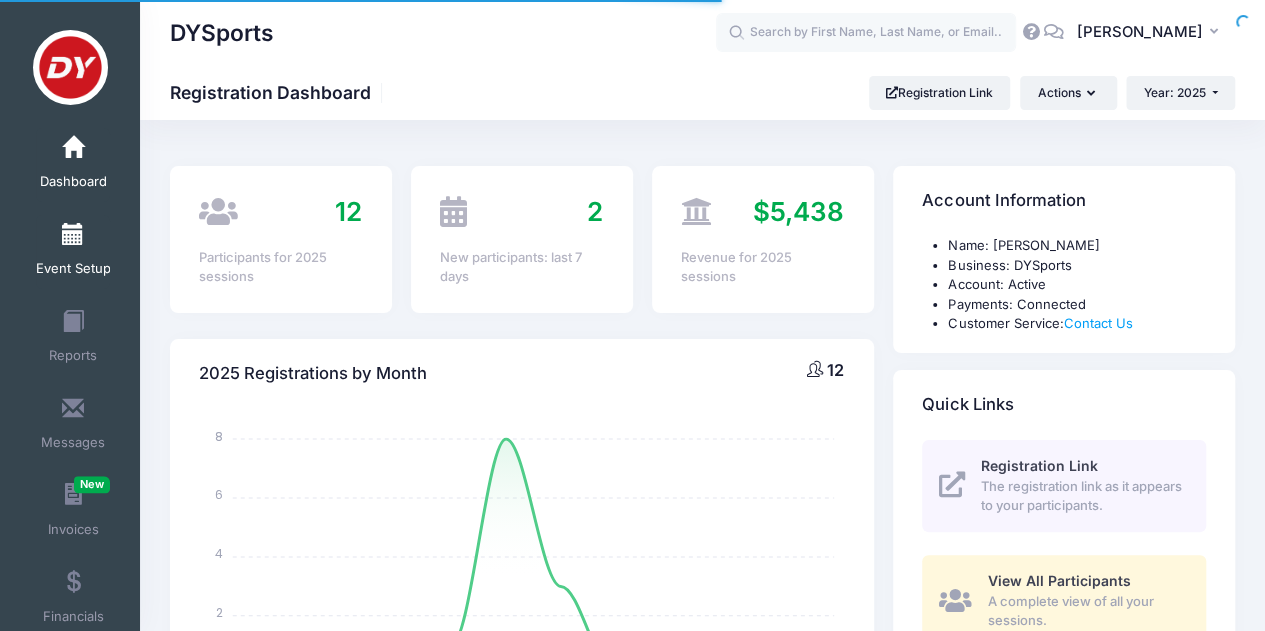 click at bounding box center [73, 235] 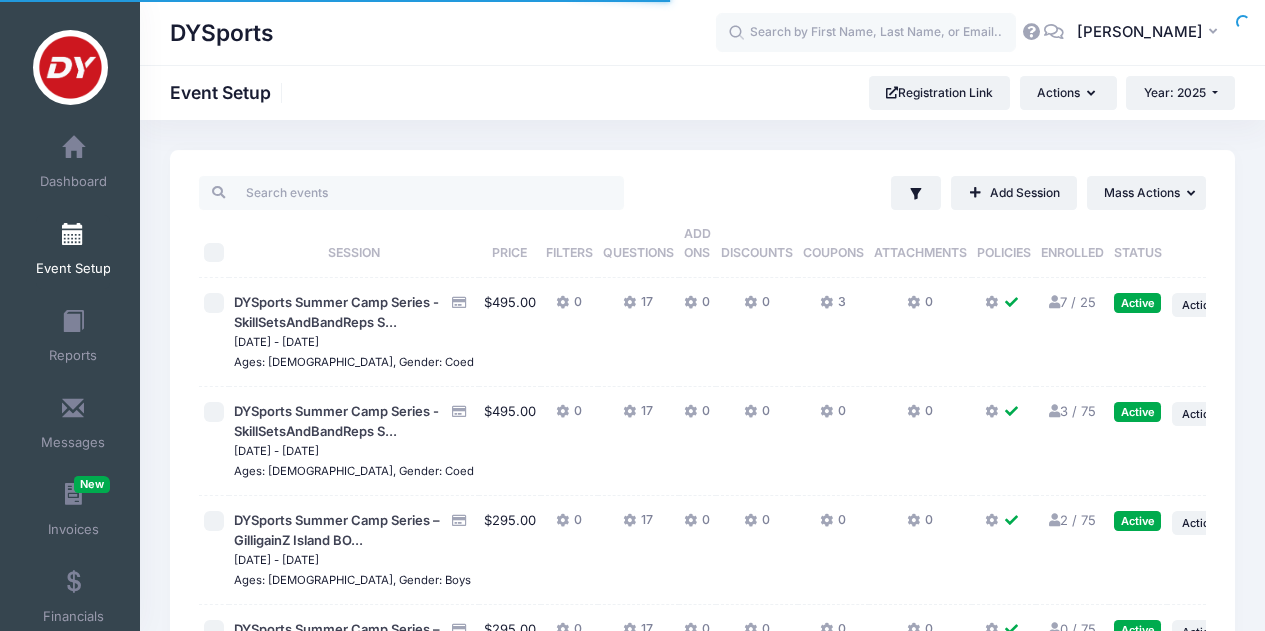 scroll, scrollTop: 0, scrollLeft: 0, axis: both 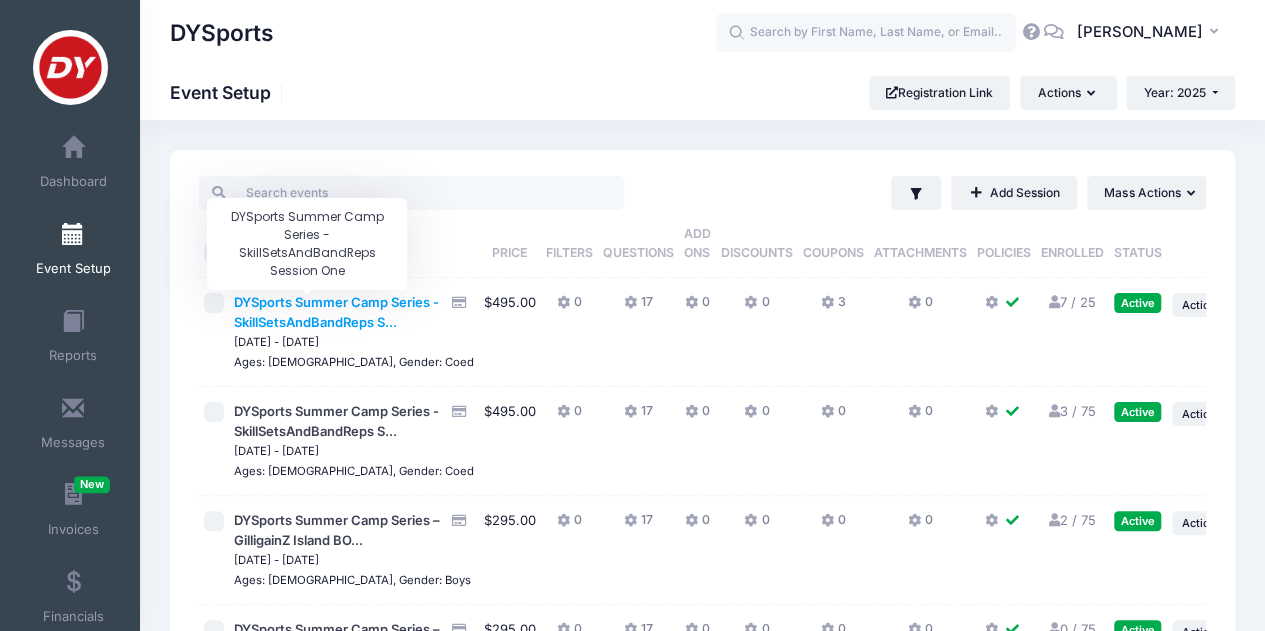 click on "DYSports Summer Camp Series - SkillSetsAndBandReps S..." at bounding box center [336, 312] 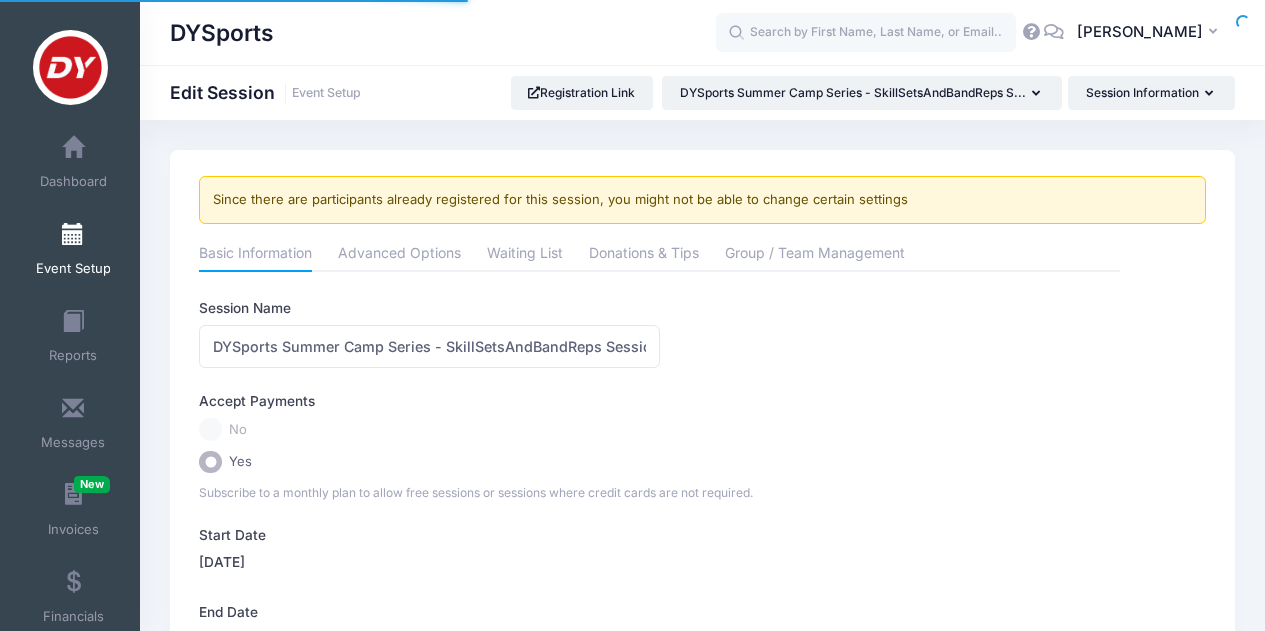 scroll, scrollTop: 0, scrollLeft: 0, axis: both 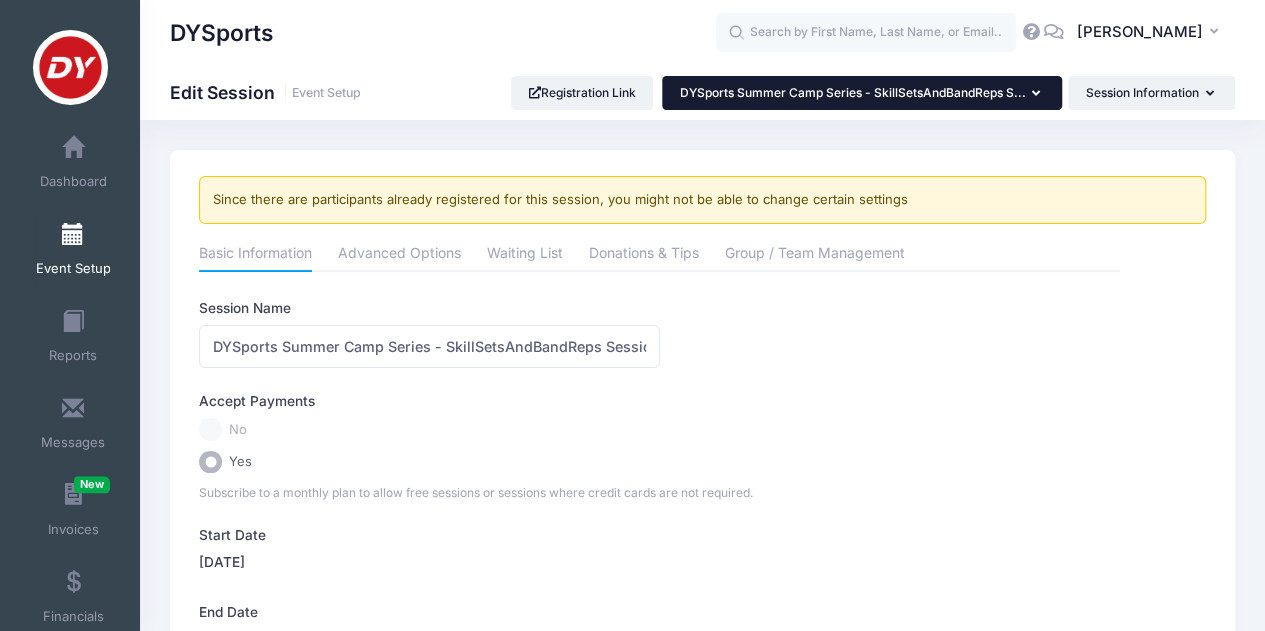 drag, startPoint x: 665, startPoint y: 97, endPoint x: 750, endPoint y: 165, distance: 108.85311 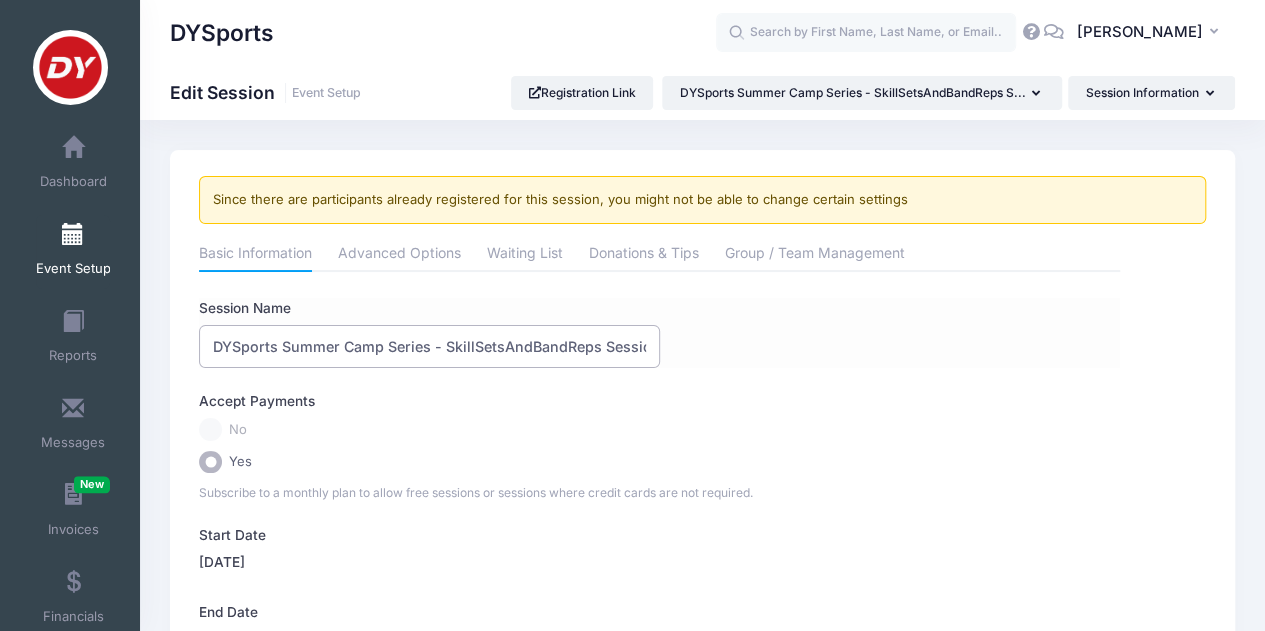scroll, scrollTop: 0, scrollLeft: 41, axis: horizontal 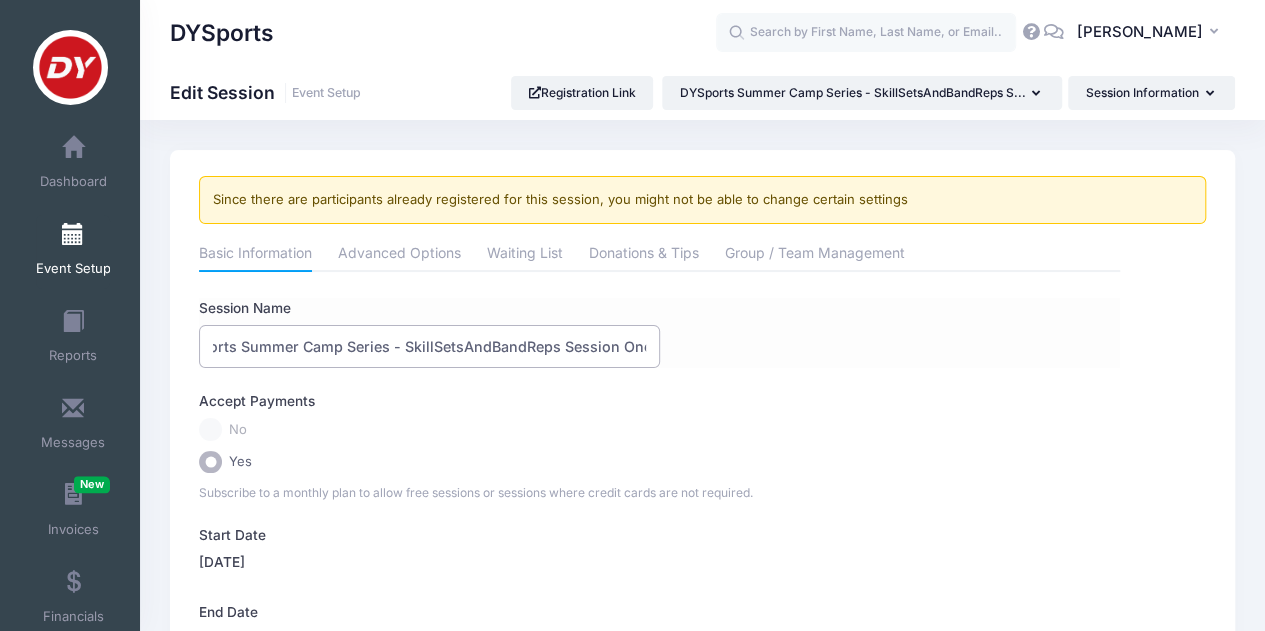 drag, startPoint x: 216, startPoint y: 341, endPoint x: 646, endPoint y: 346, distance: 430.02908 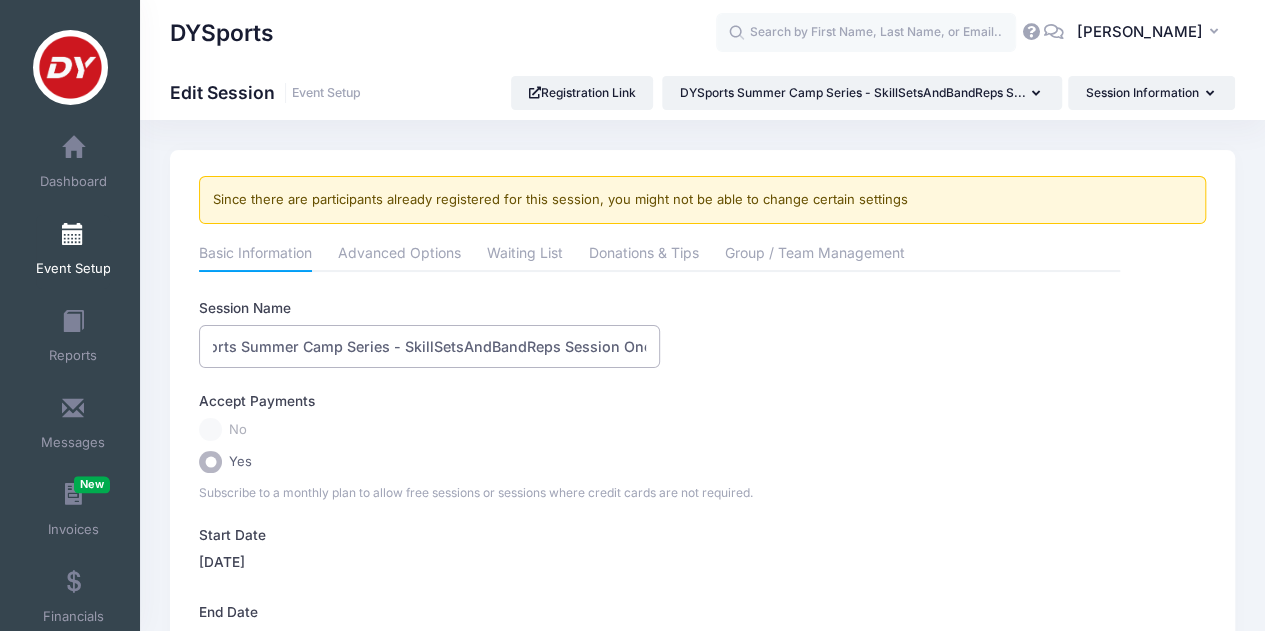 scroll, scrollTop: 0, scrollLeft: 0, axis: both 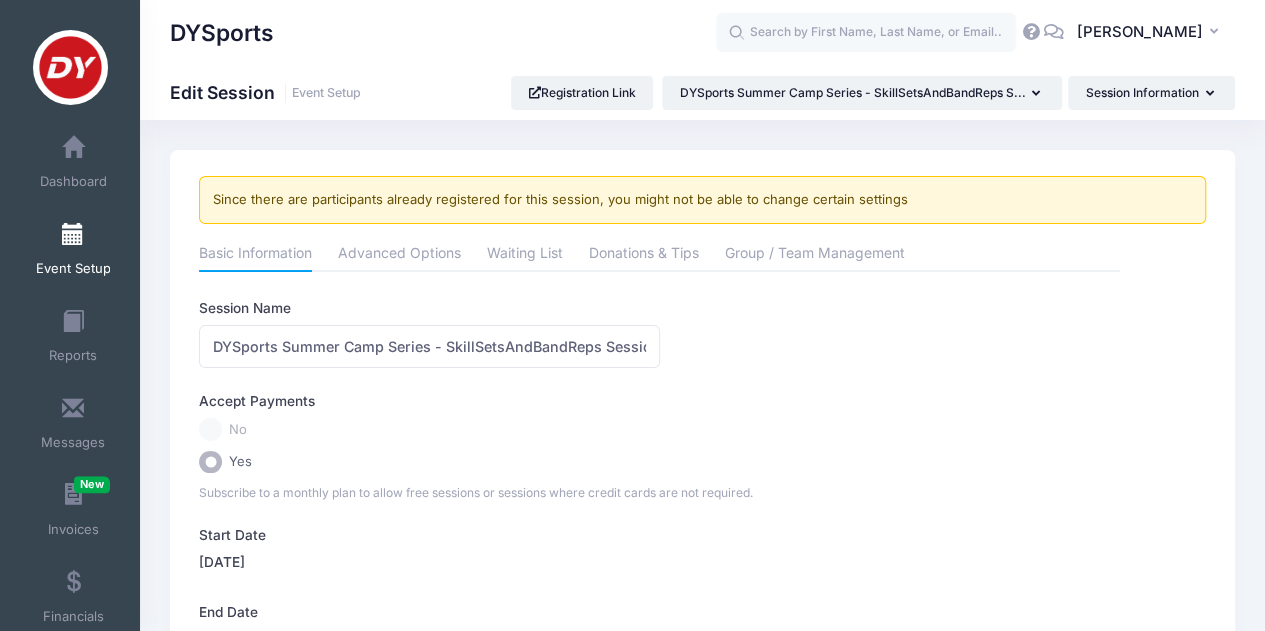 click at bounding box center (73, 235) 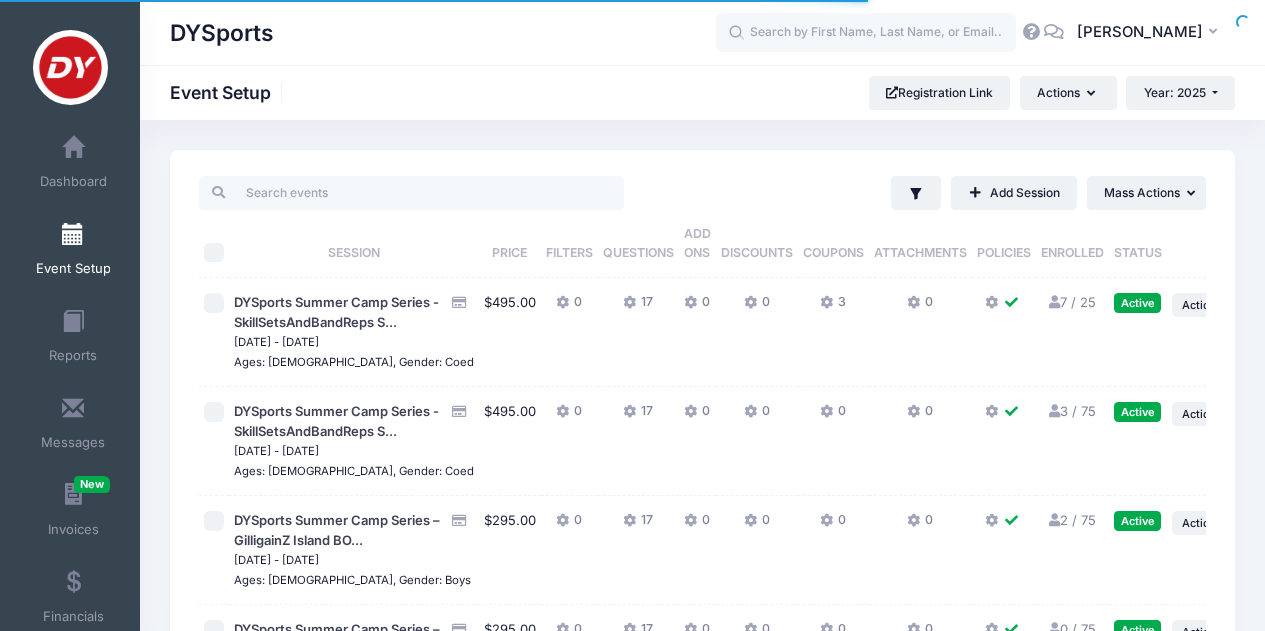 scroll, scrollTop: 0, scrollLeft: 0, axis: both 